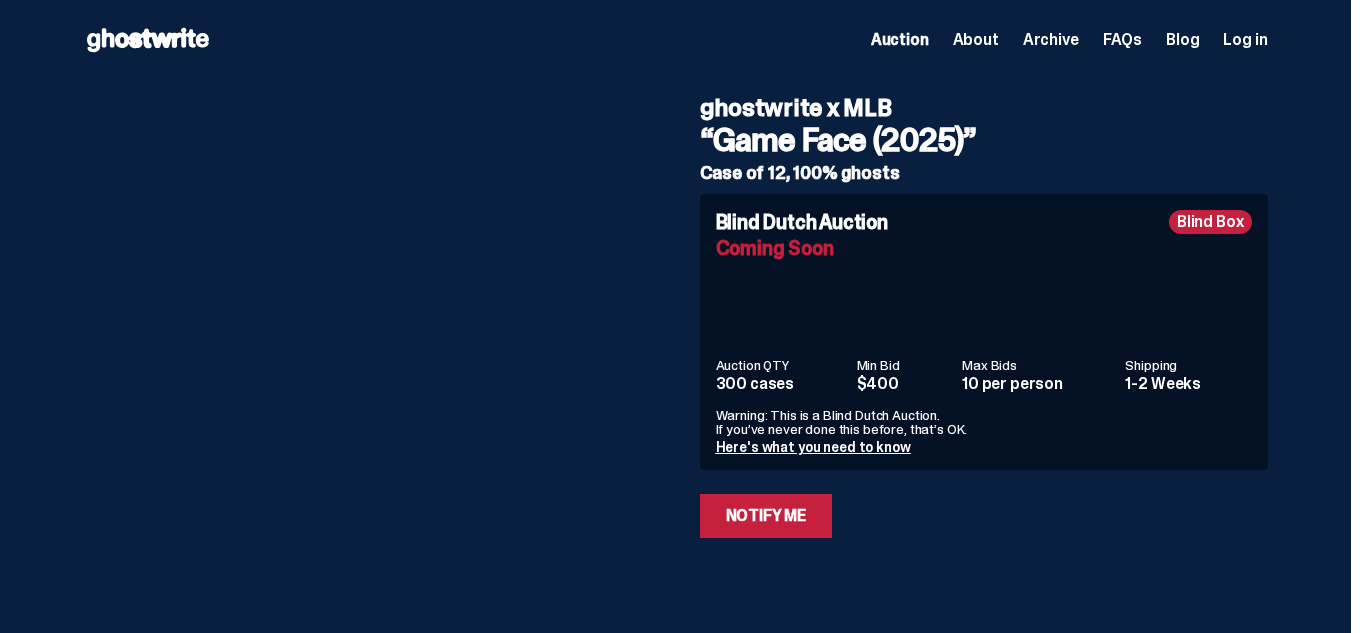 scroll, scrollTop: 0, scrollLeft: 0, axis: both 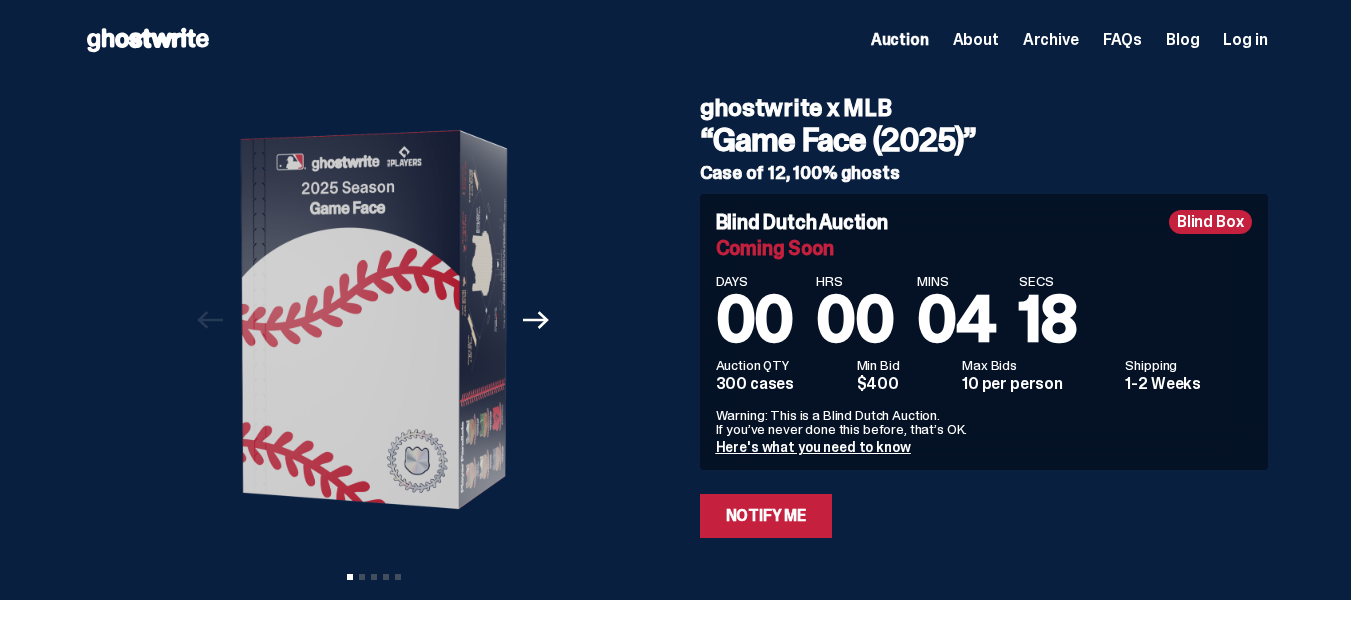 click on "Log in" at bounding box center [1245, 40] 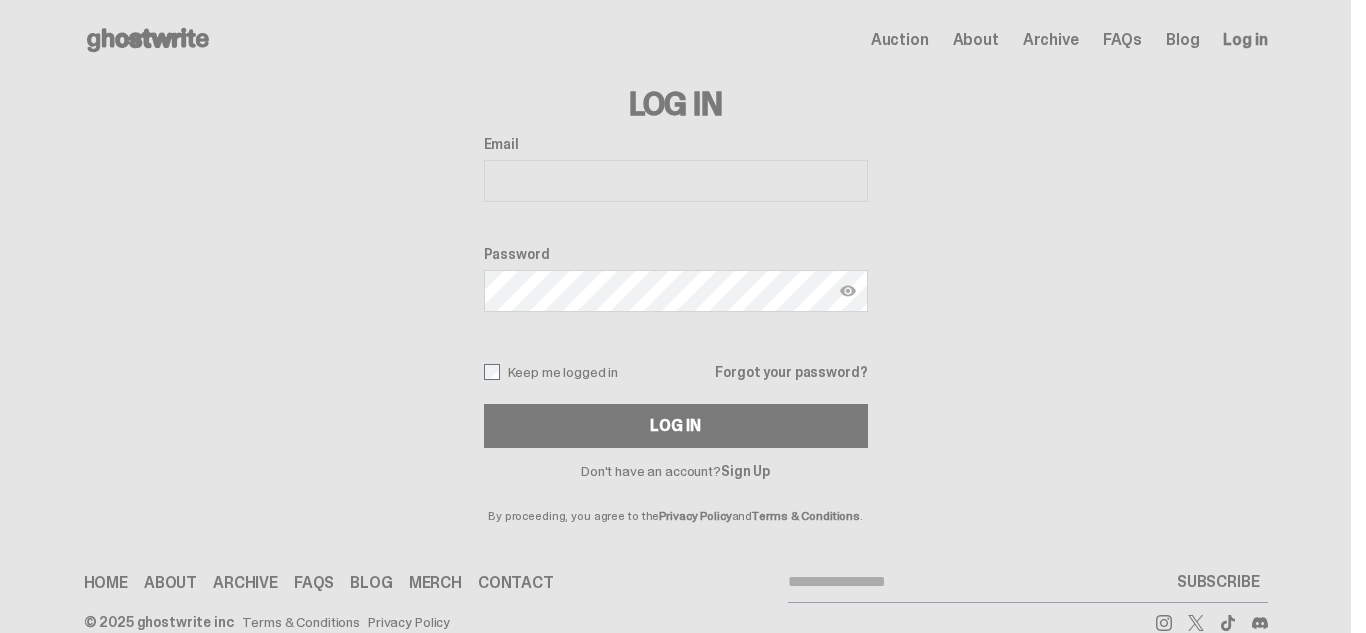 click on "Email" at bounding box center [676, 181] 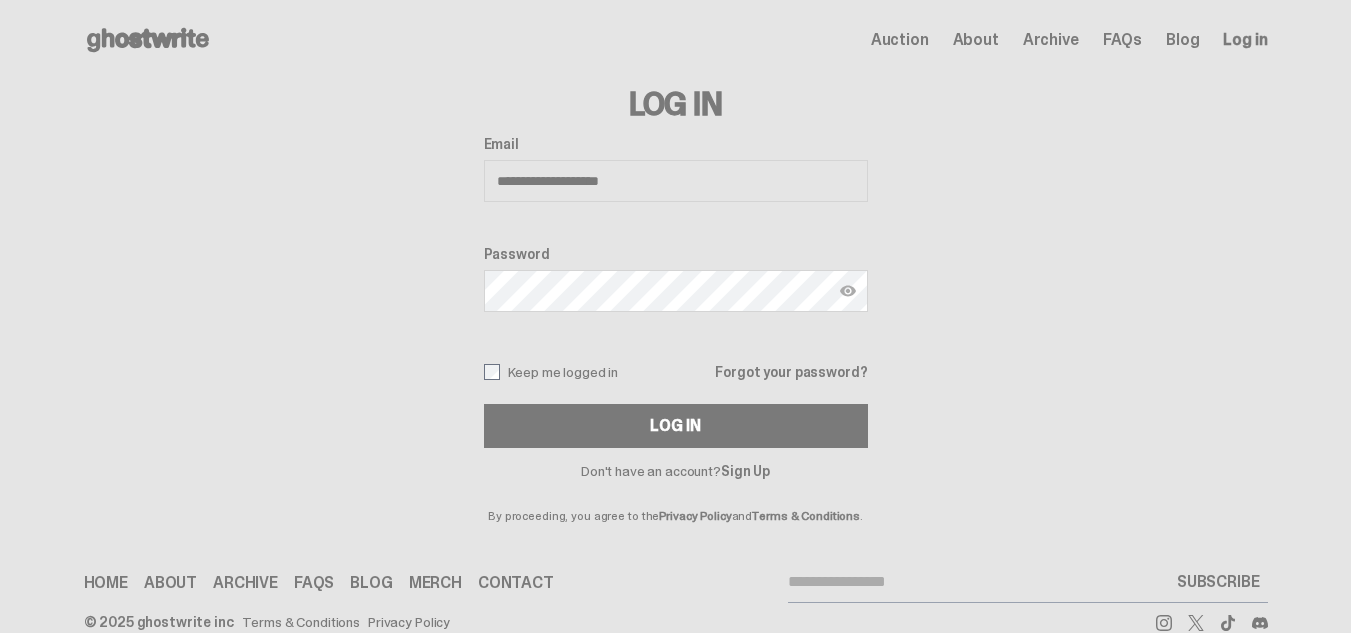 type on "**********" 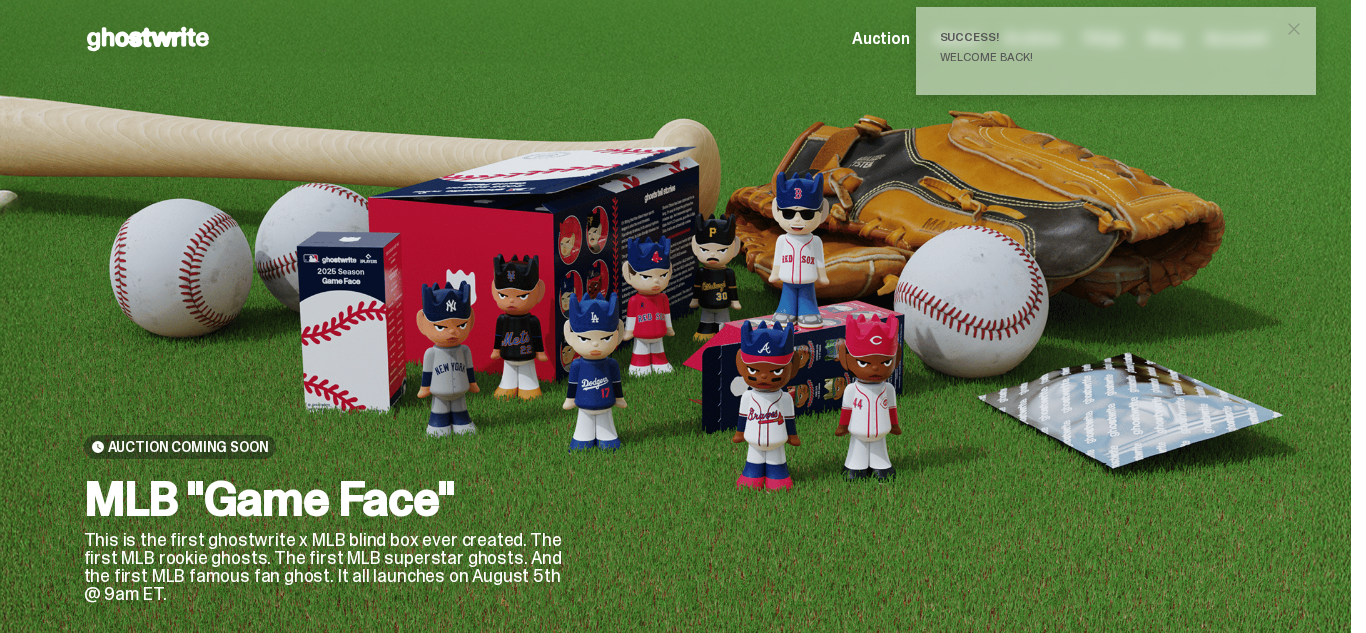 scroll, scrollTop: 0, scrollLeft: 0, axis: both 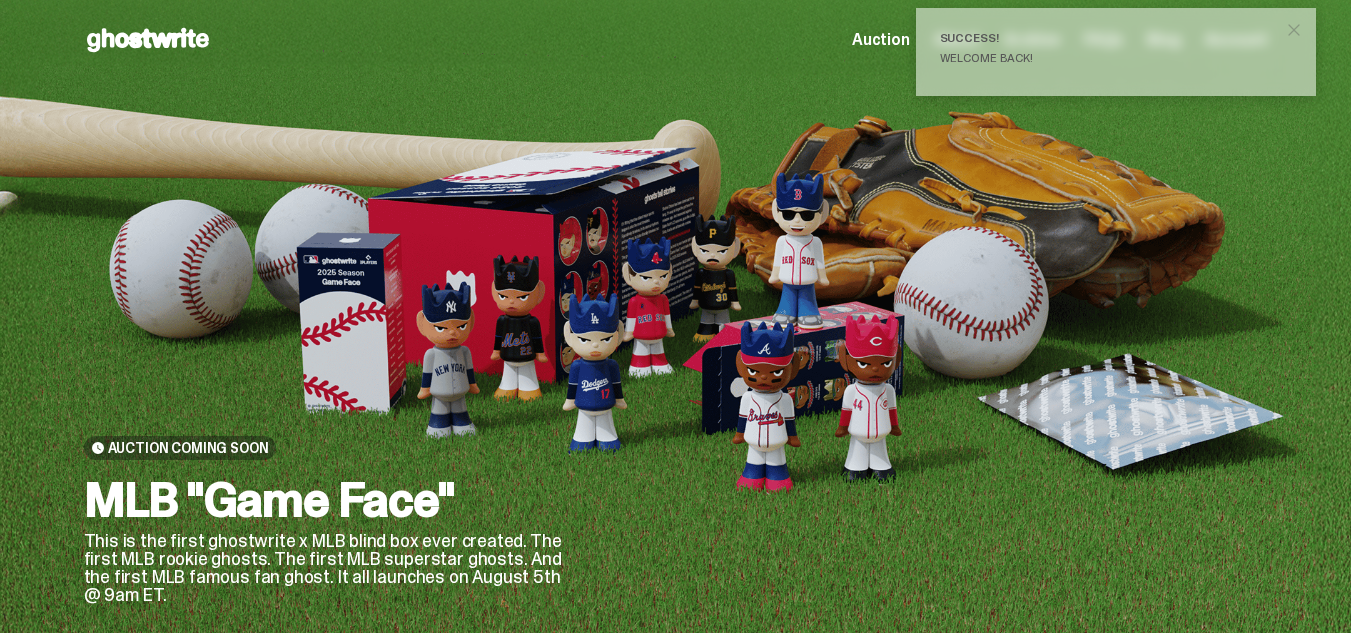 click at bounding box center (1294, 30) 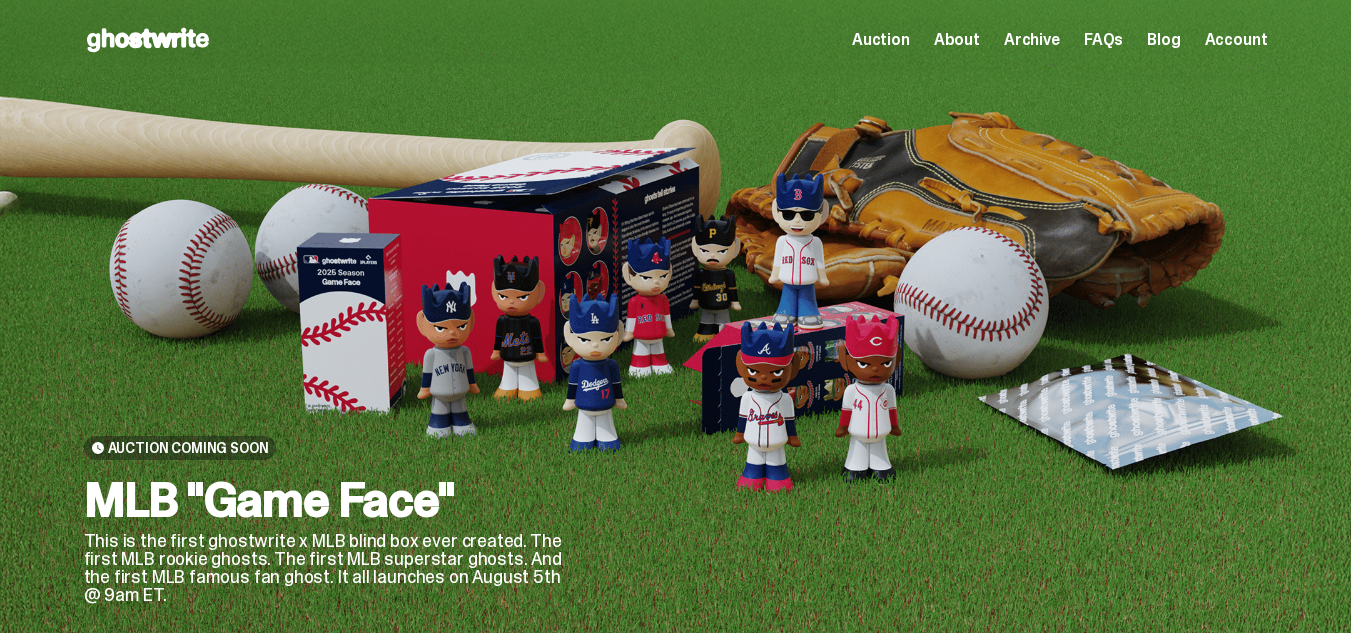 click on "Account" at bounding box center (1236, 40) 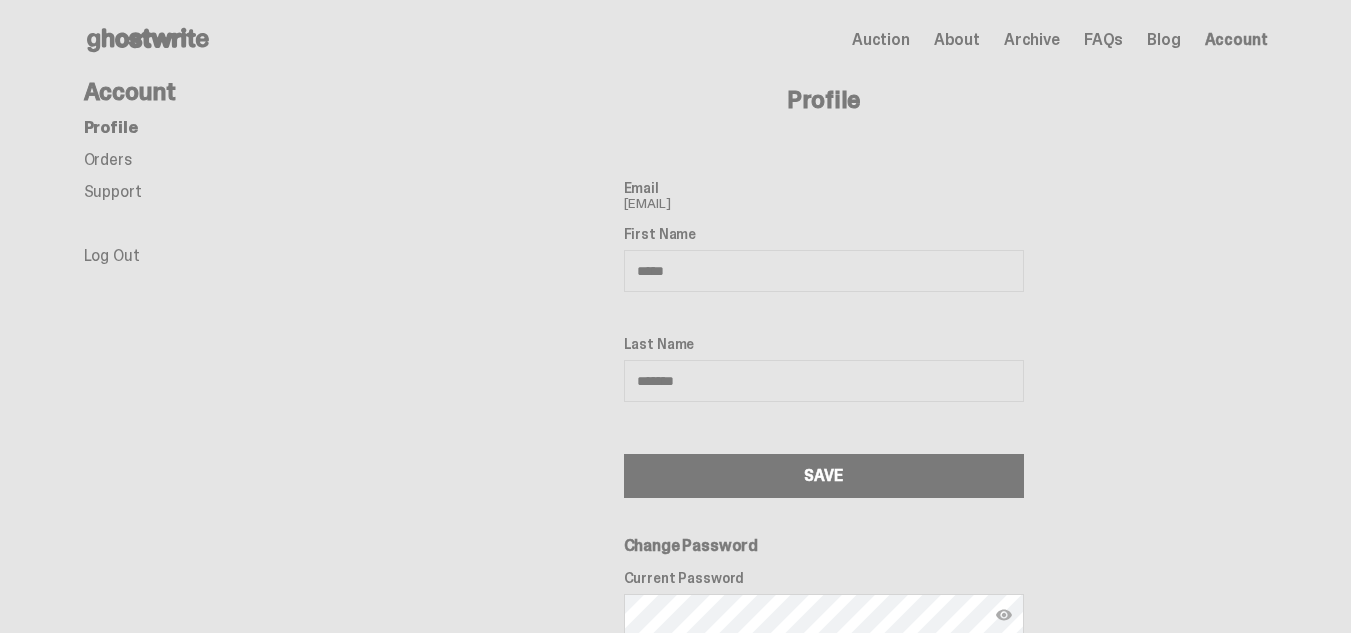 click on "Auction" at bounding box center [881, 40] 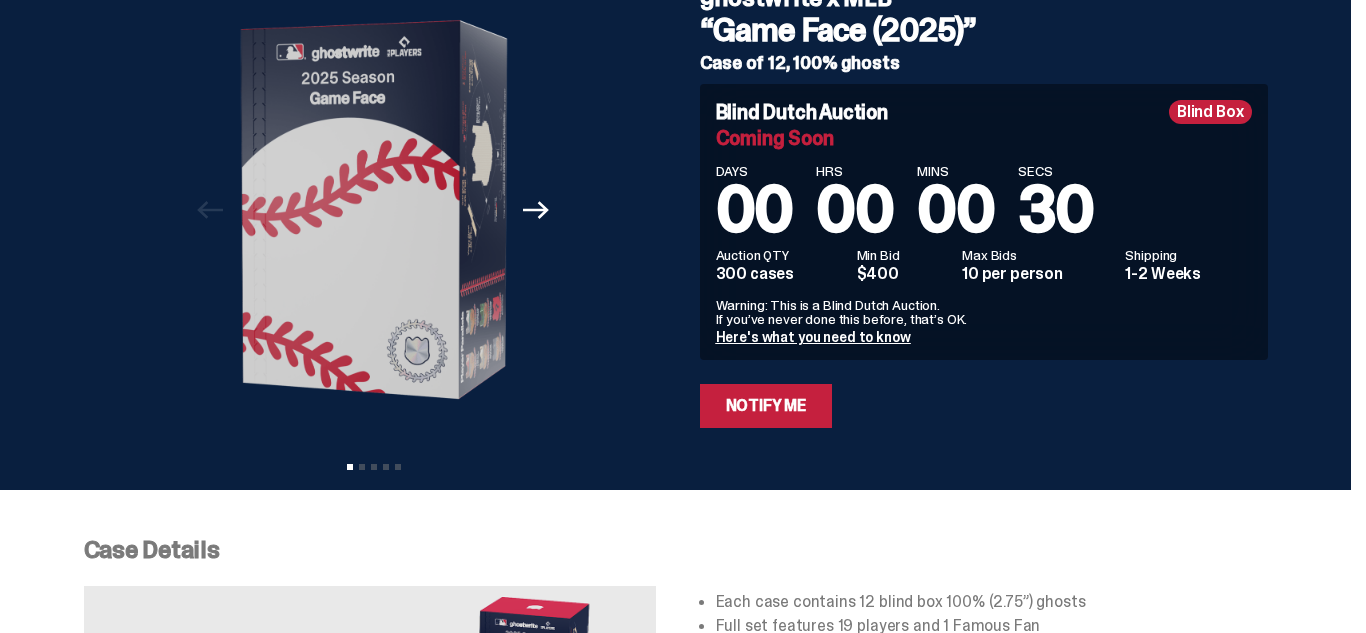 scroll, scrollTop: 0, scrollLeft: 0, axis: both 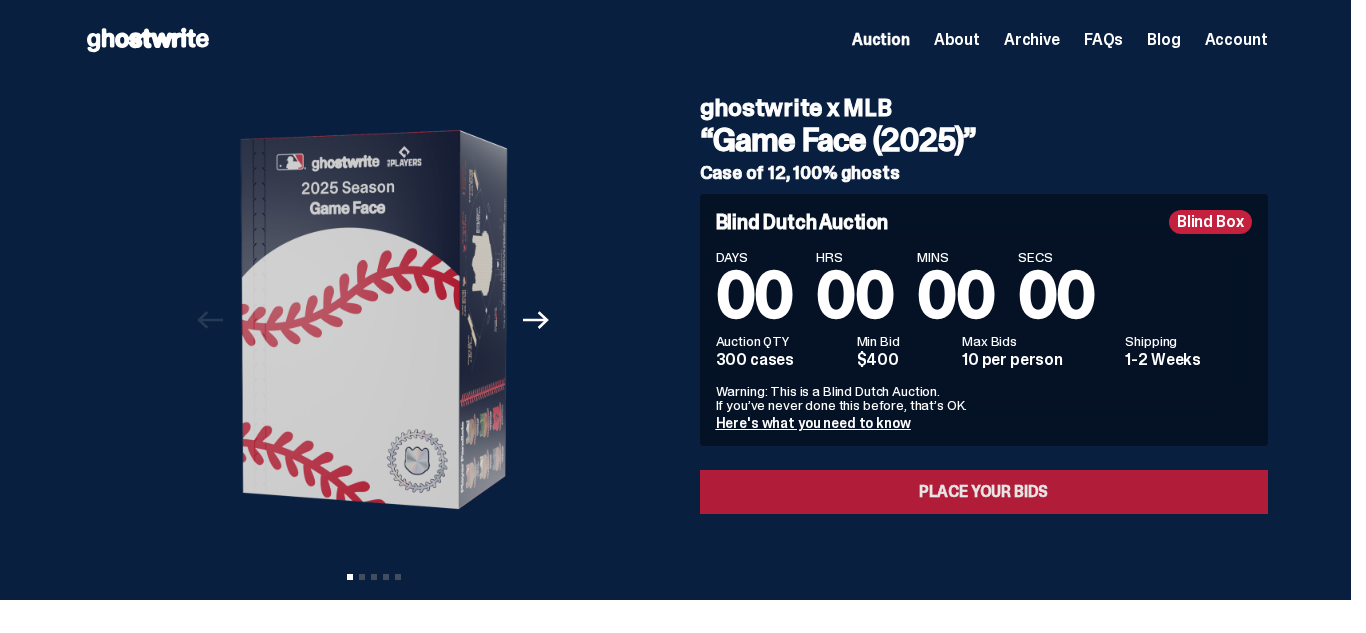 click on "Place your Bids" at bounding box center (984, 492) 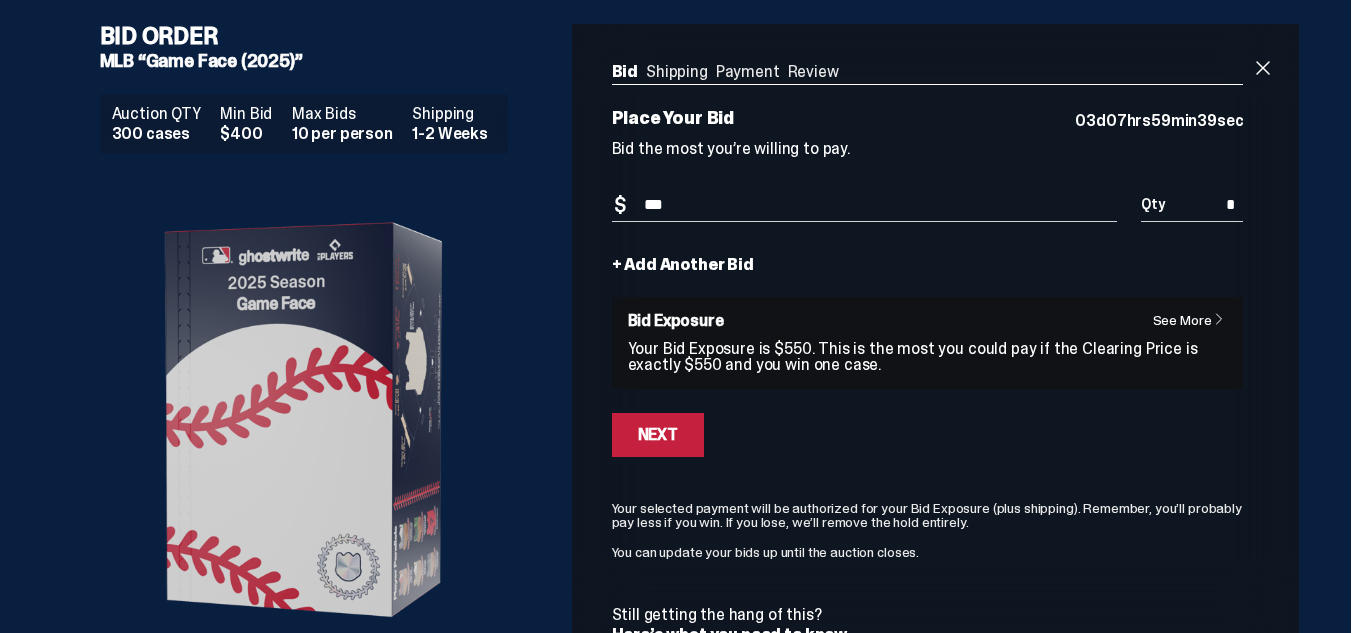 type on "***" 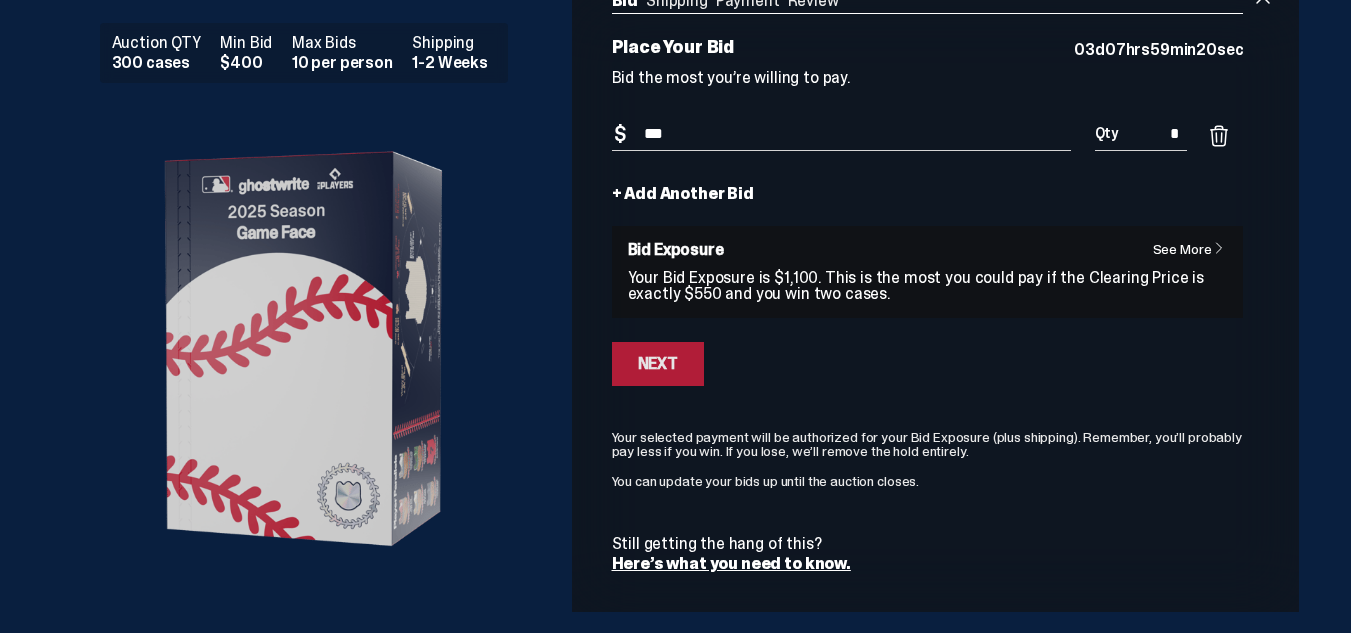 scroll, scrollTop: 0, scrollLeft: 0, axis: both 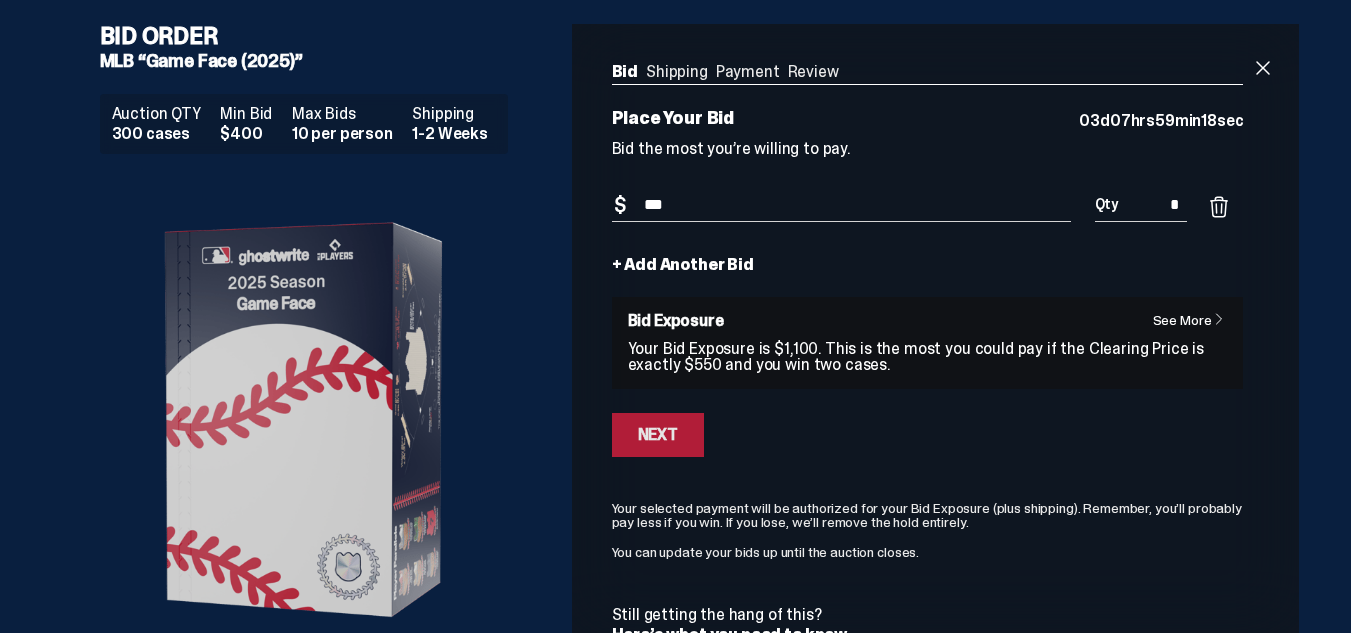 type on "*" 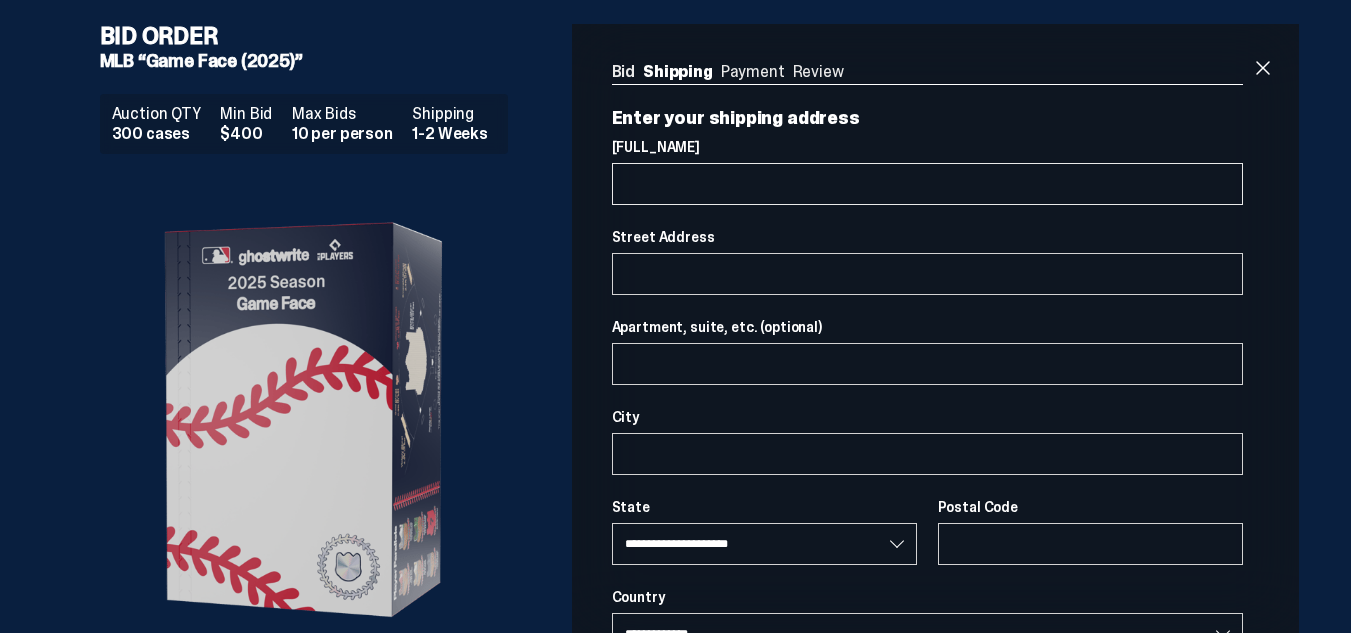 click on "[FULL_NAME]" at bounding box center (928, 184) 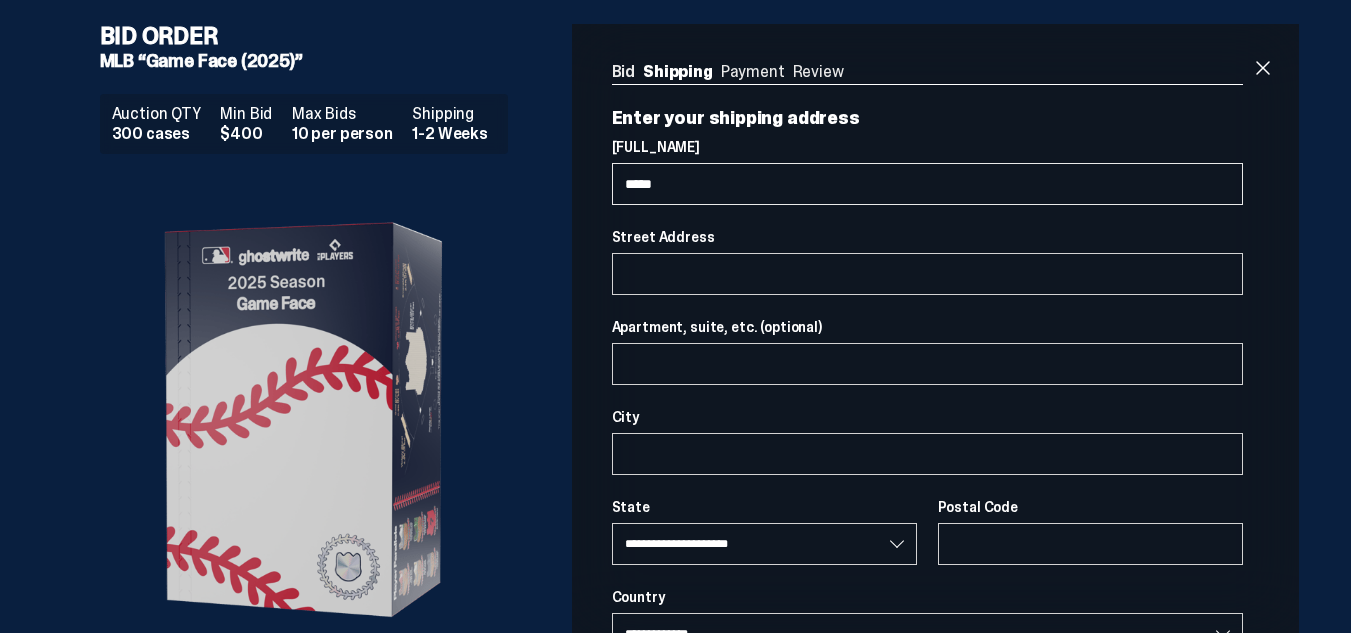 type on "*****" 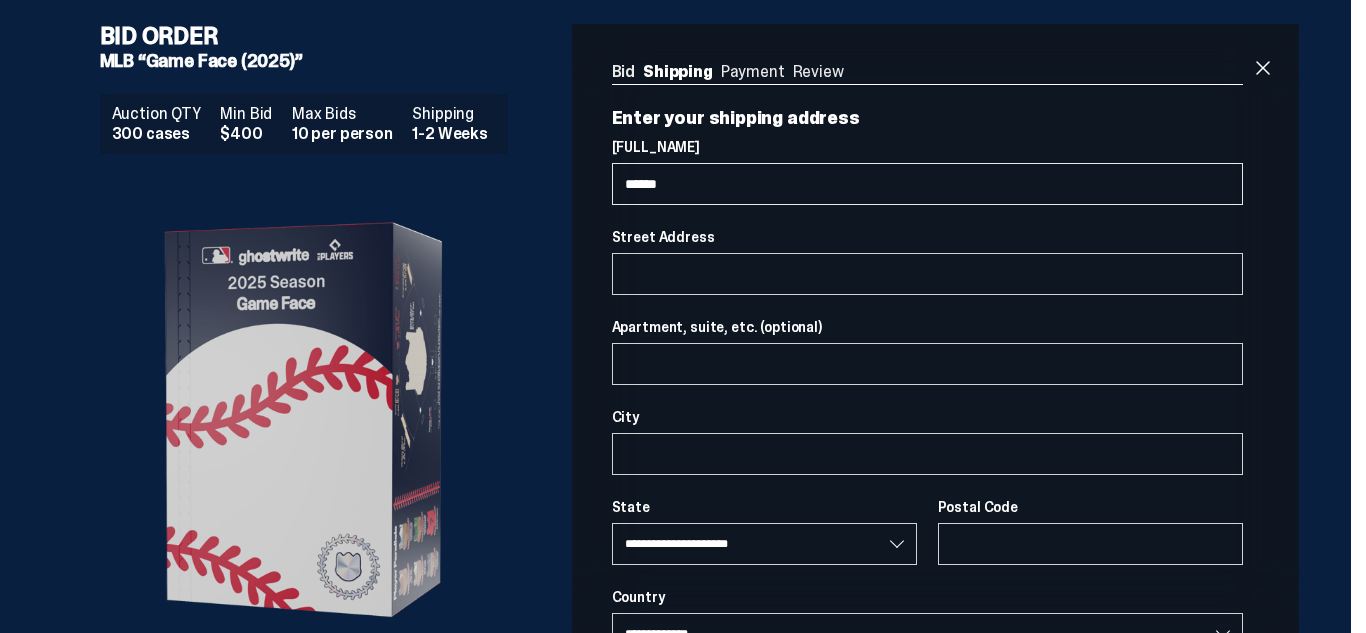 select 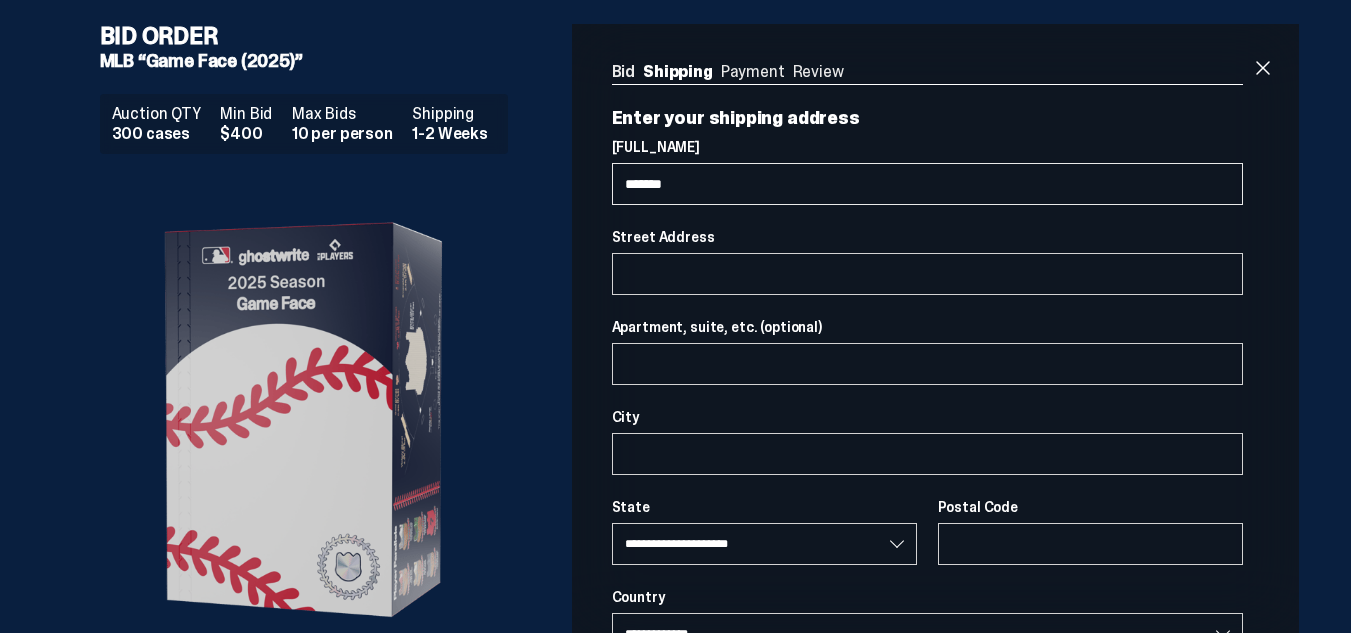 type on "********" 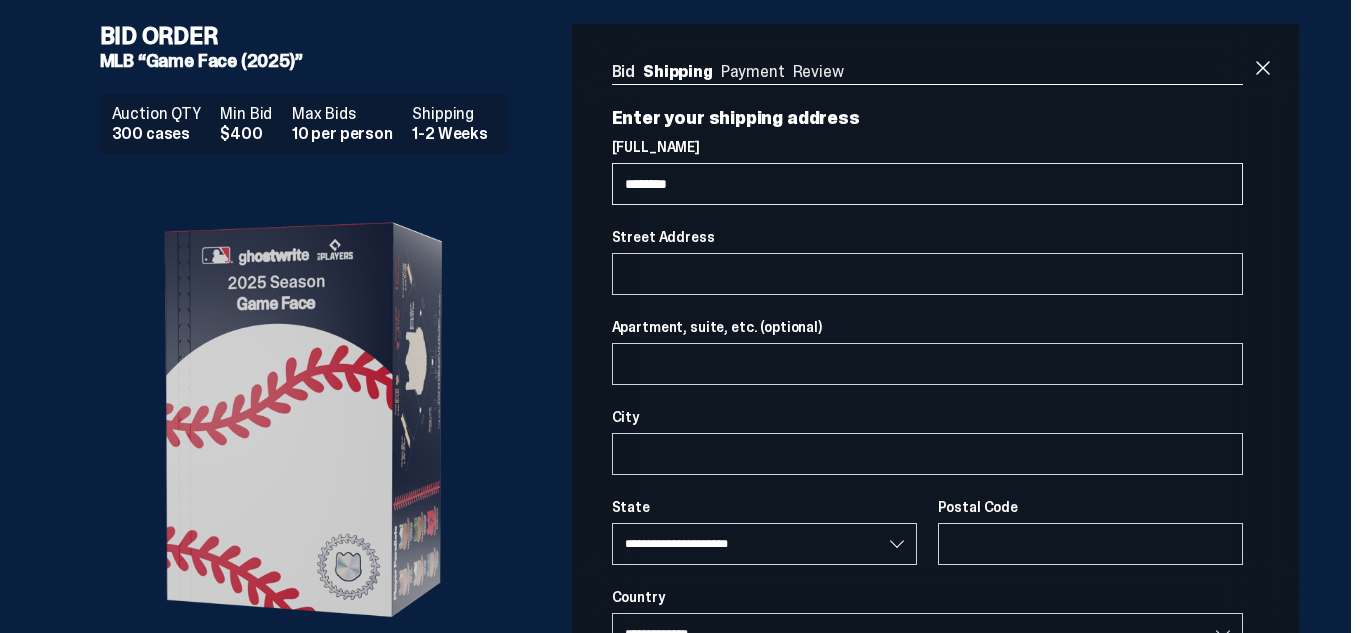 select 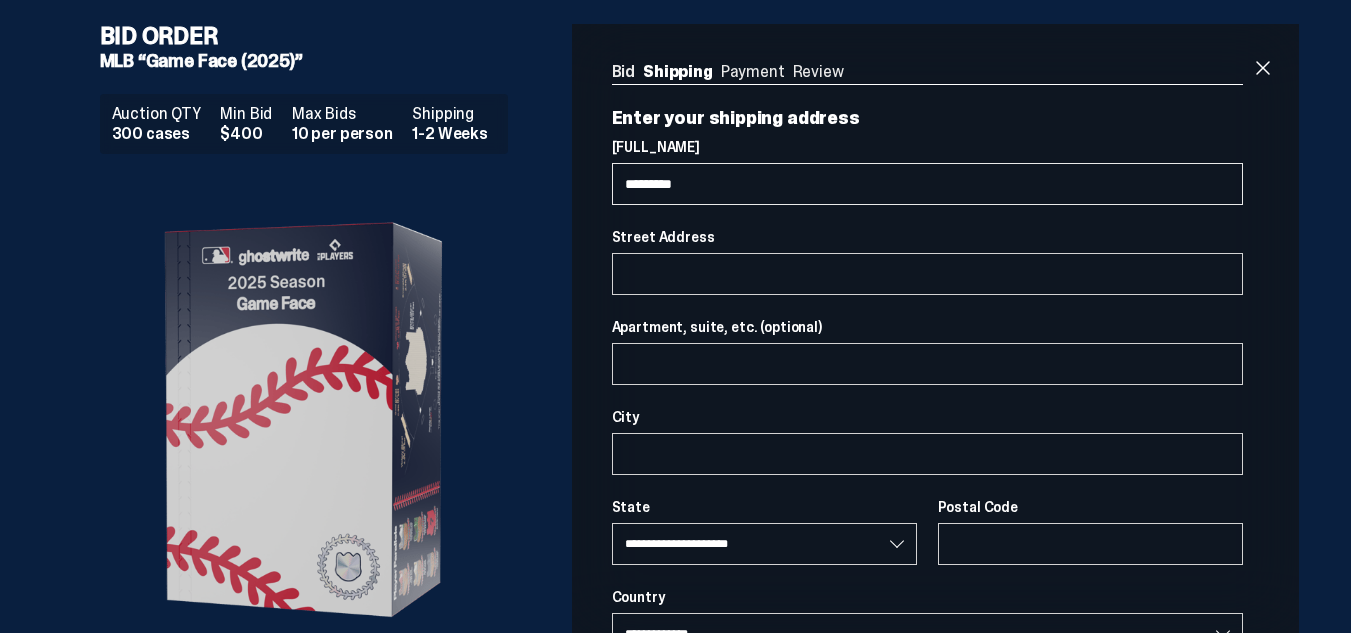 type on "**********" 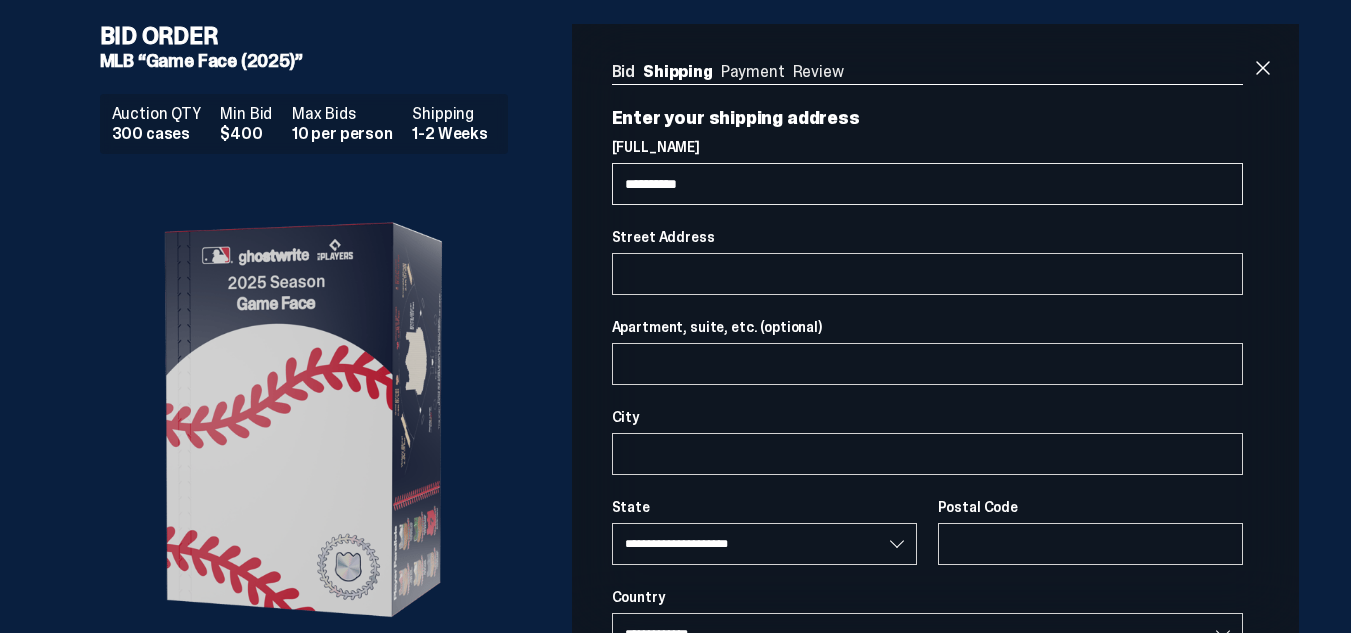 select 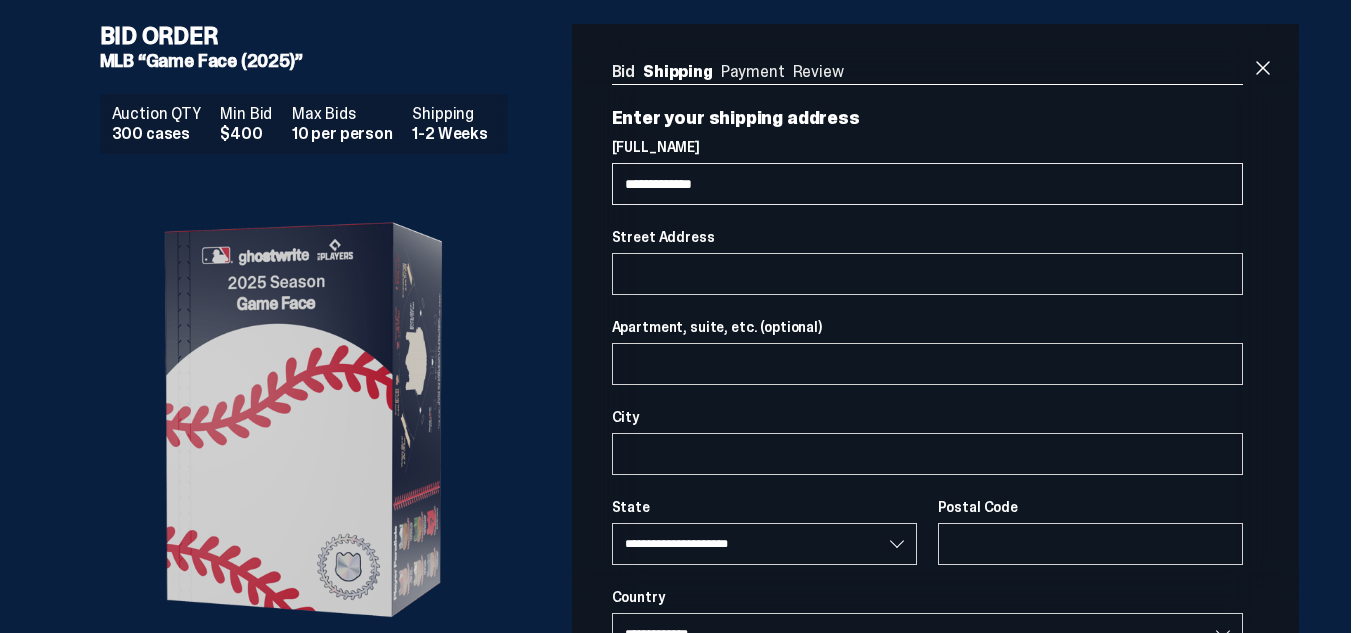 type on "**********" 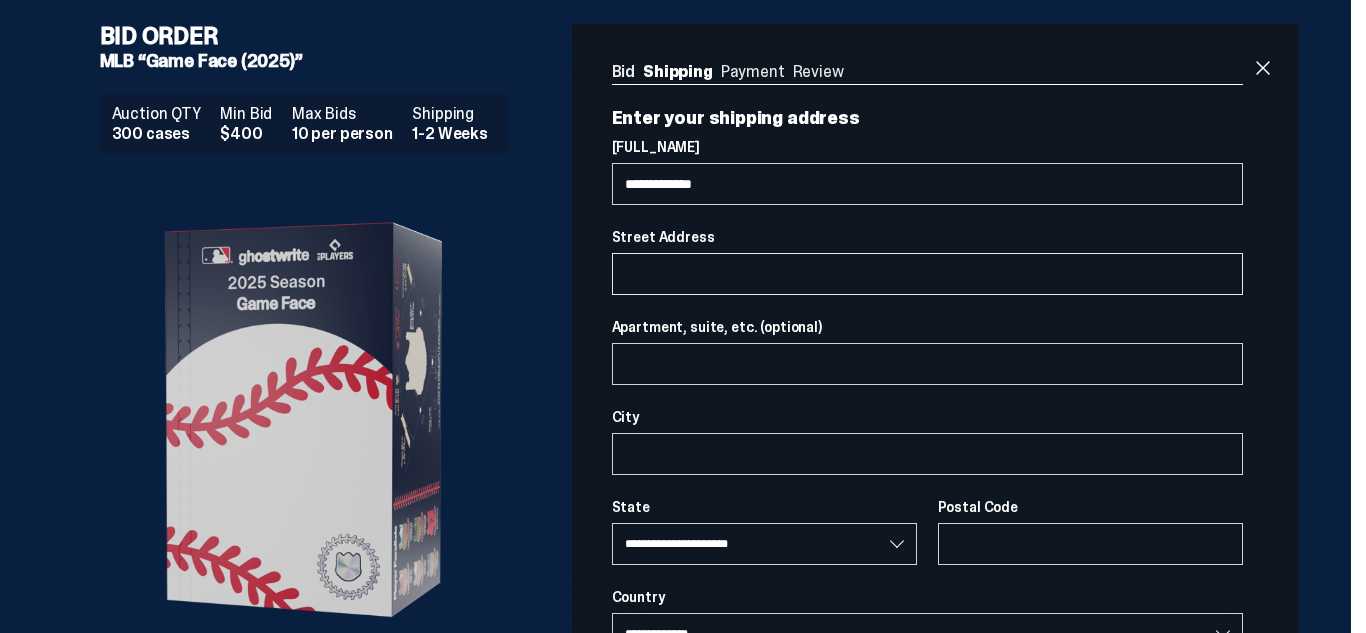 select 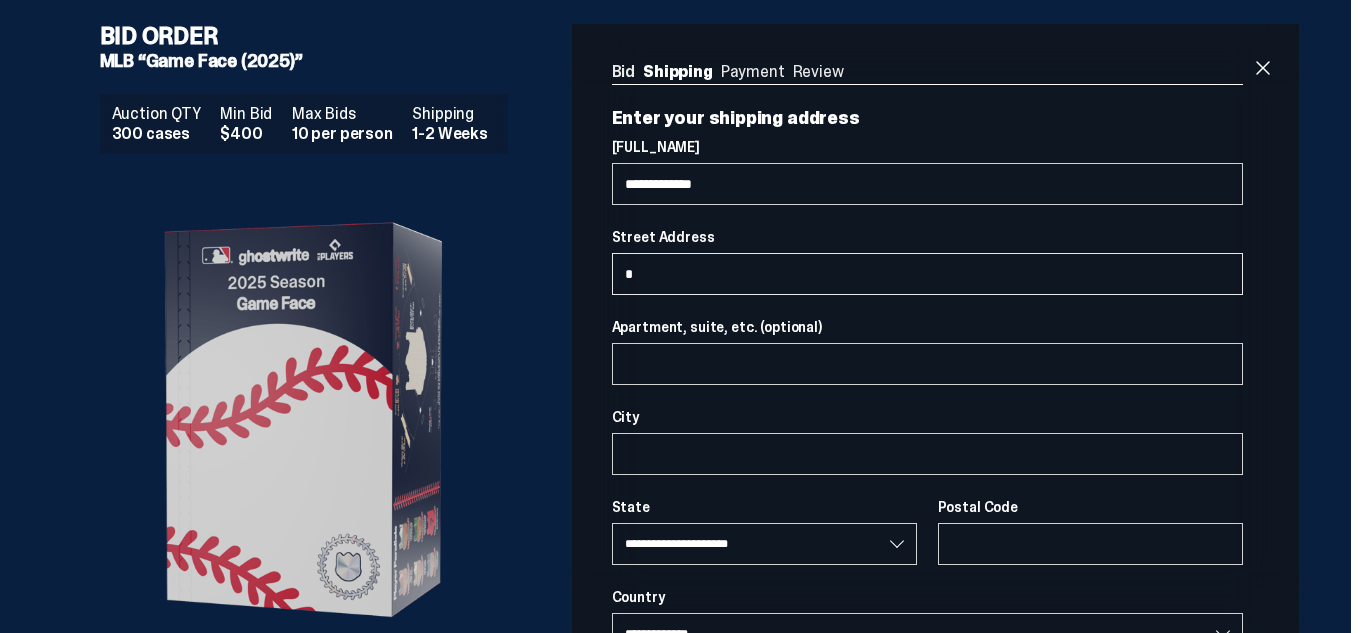 type on "*" 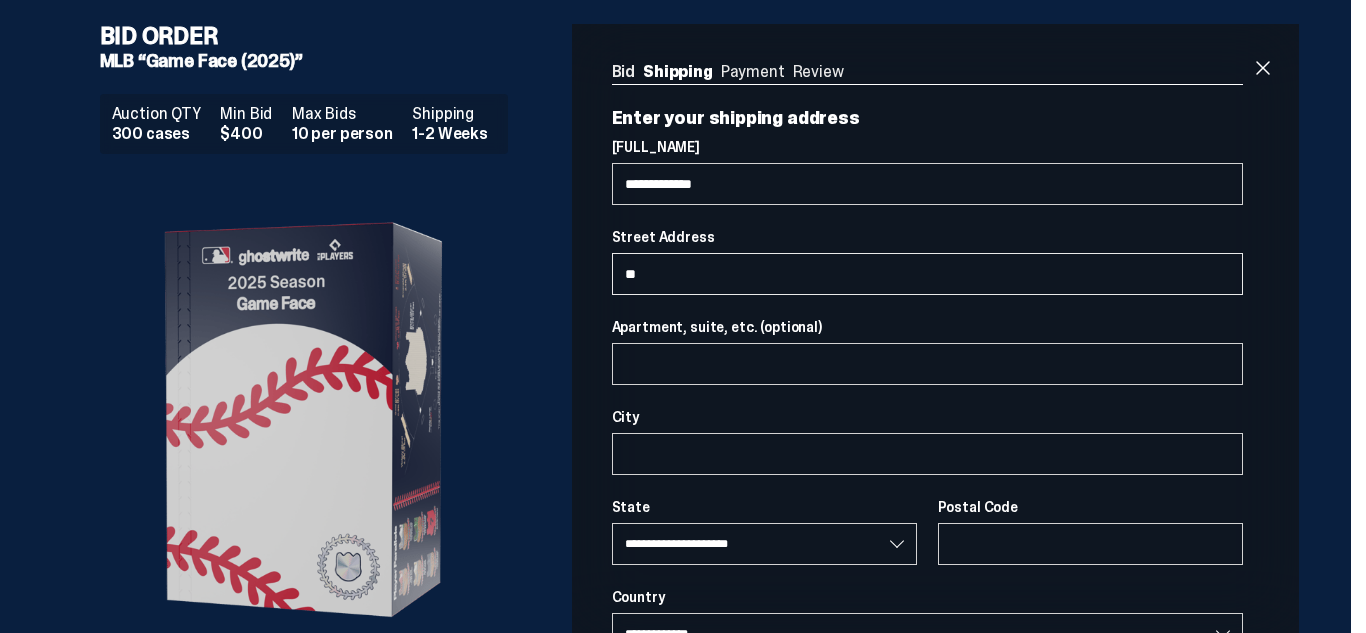 select 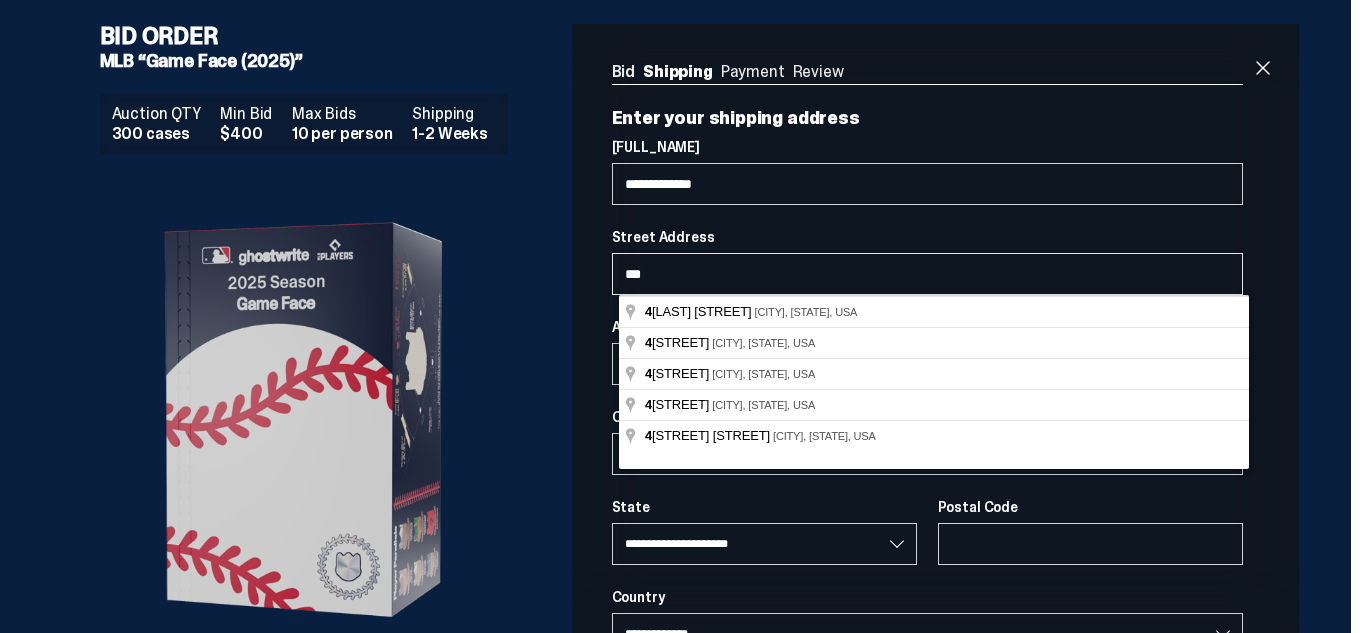 type on "****" 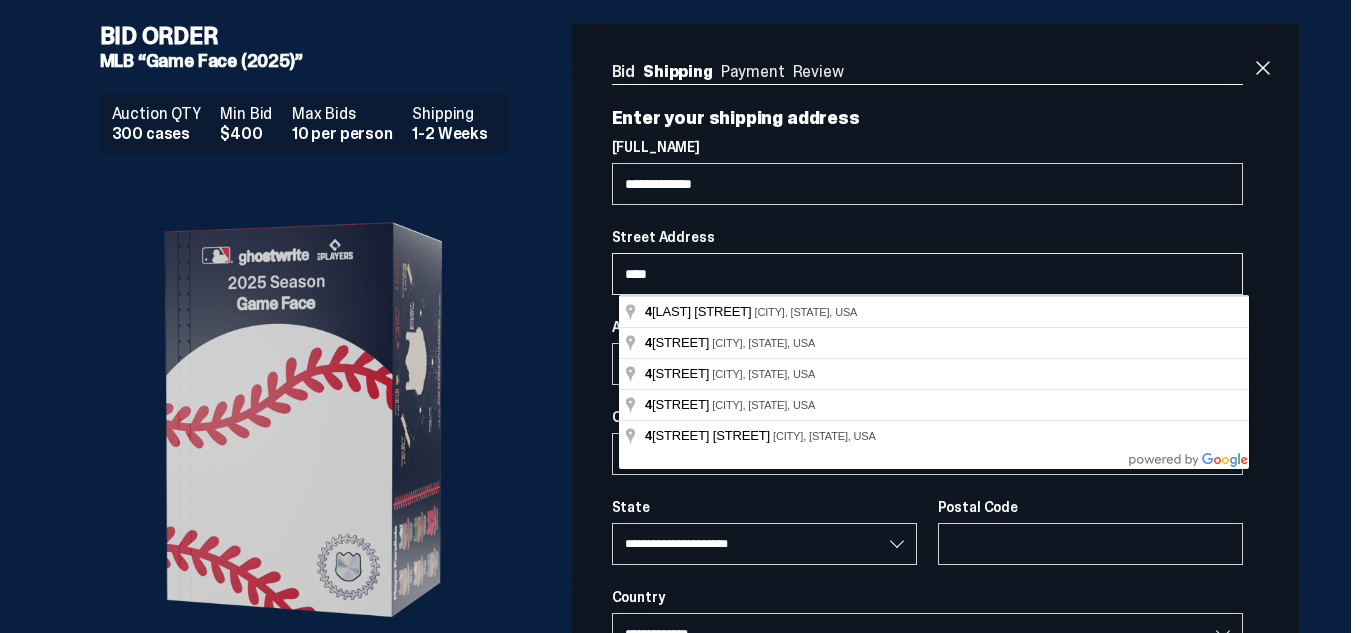 select 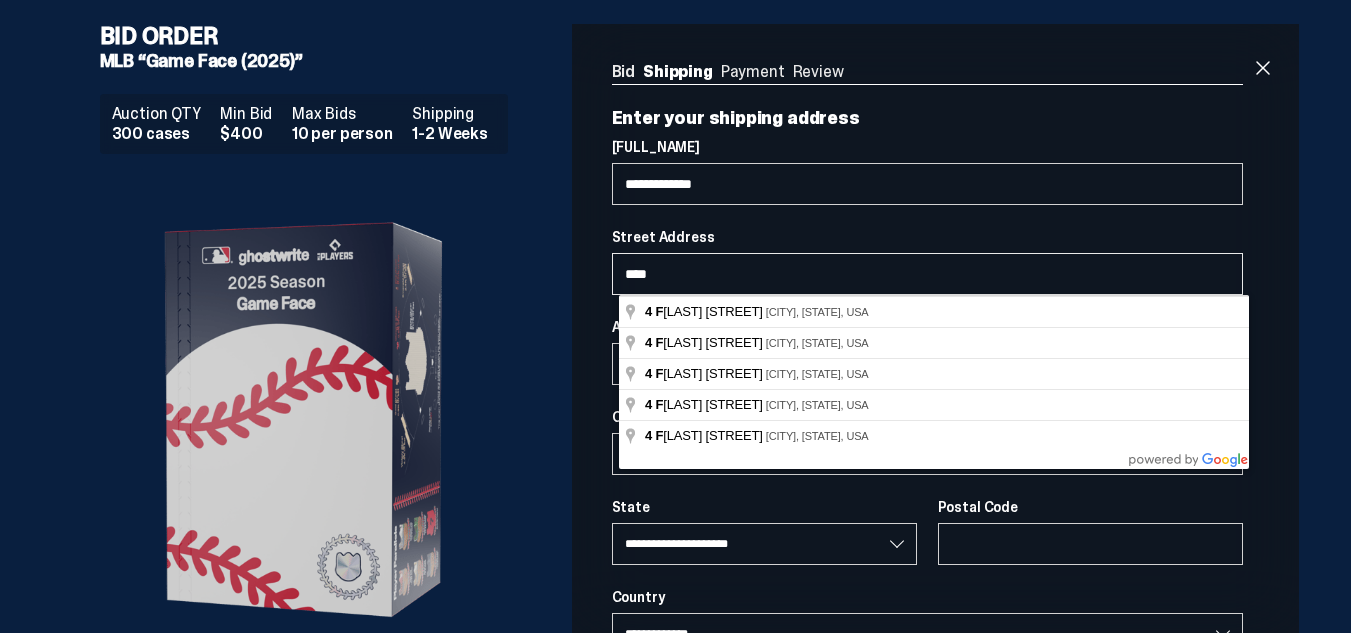 type on "*****" 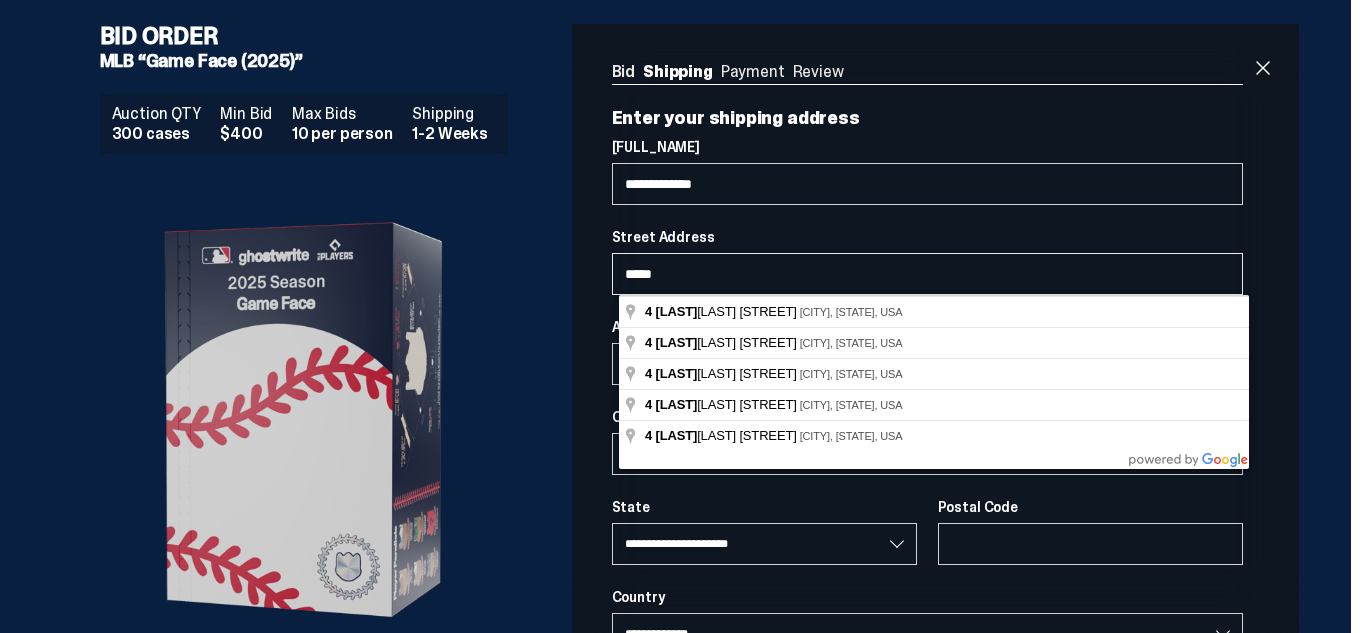select 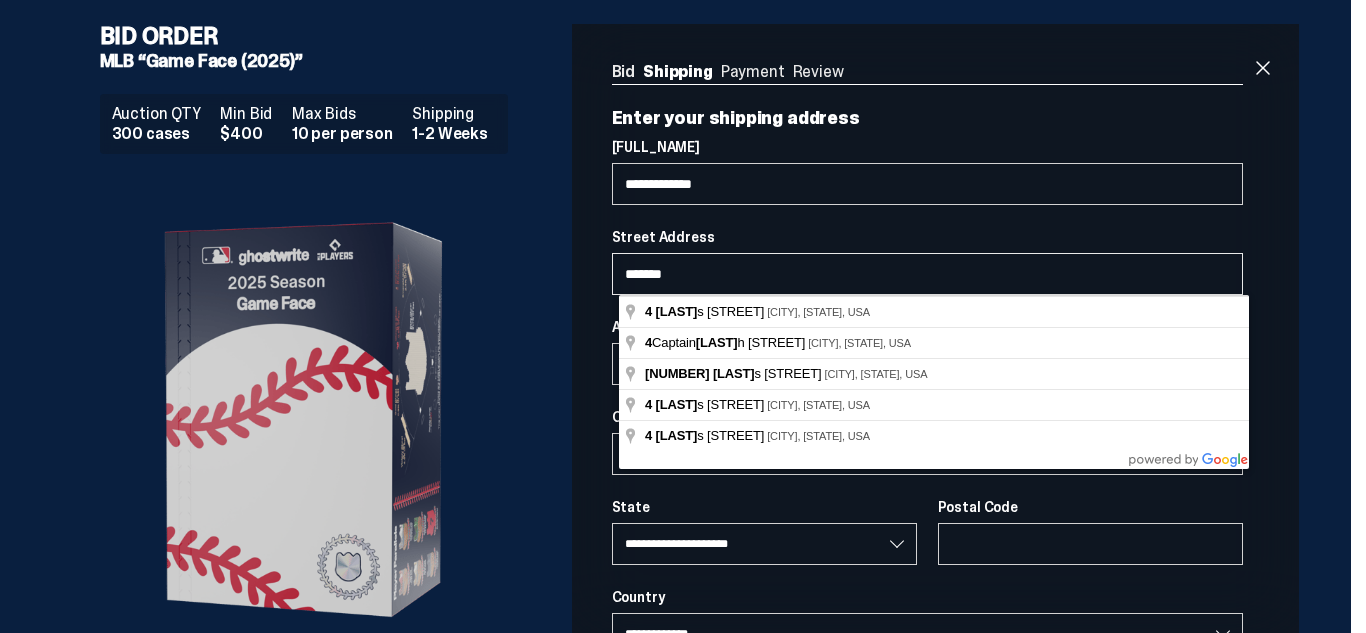 type on "********" 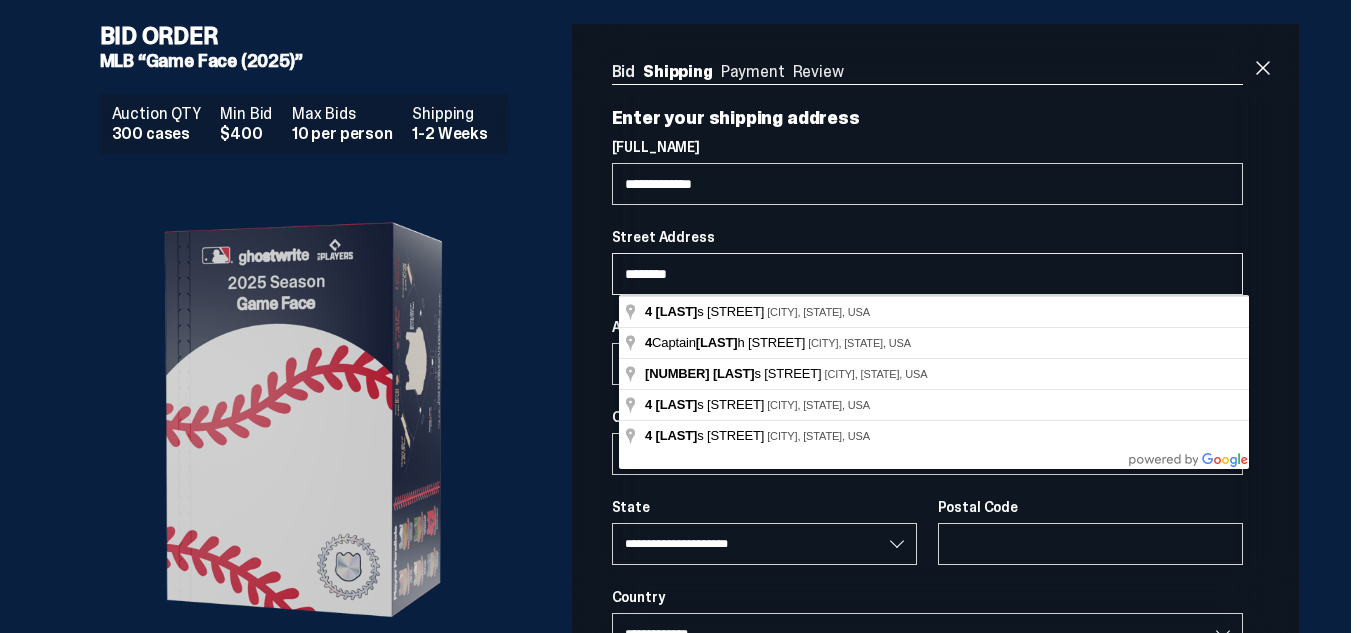 select 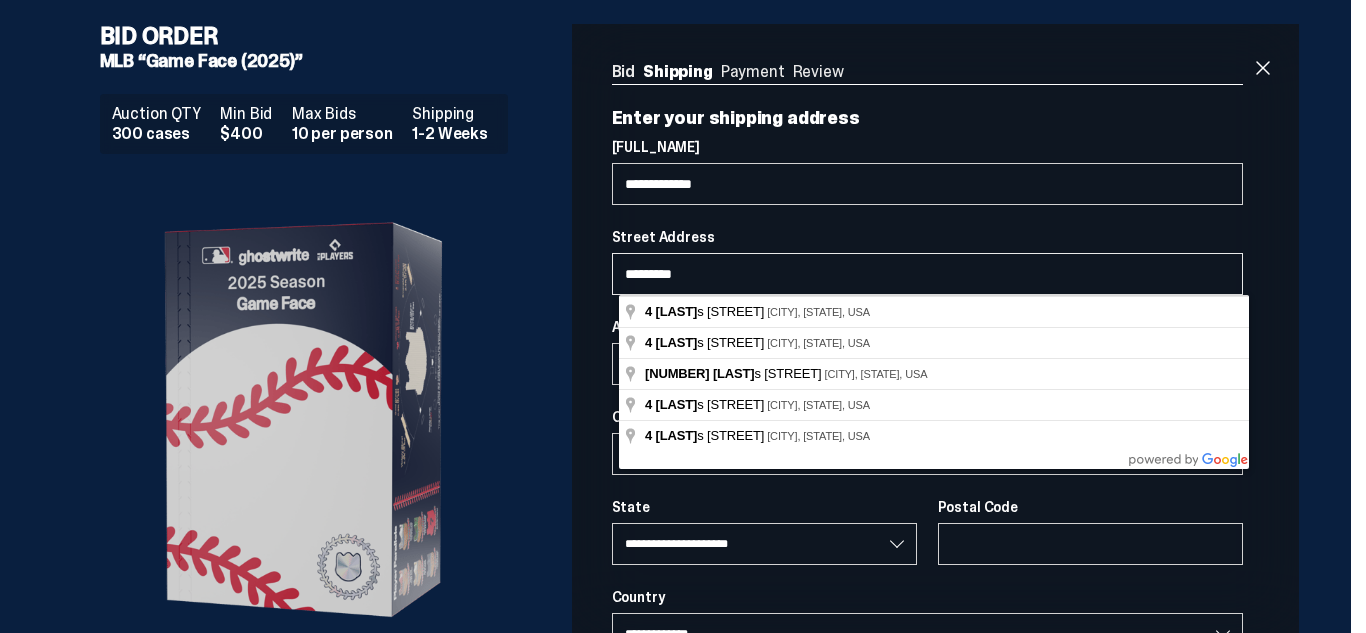 select 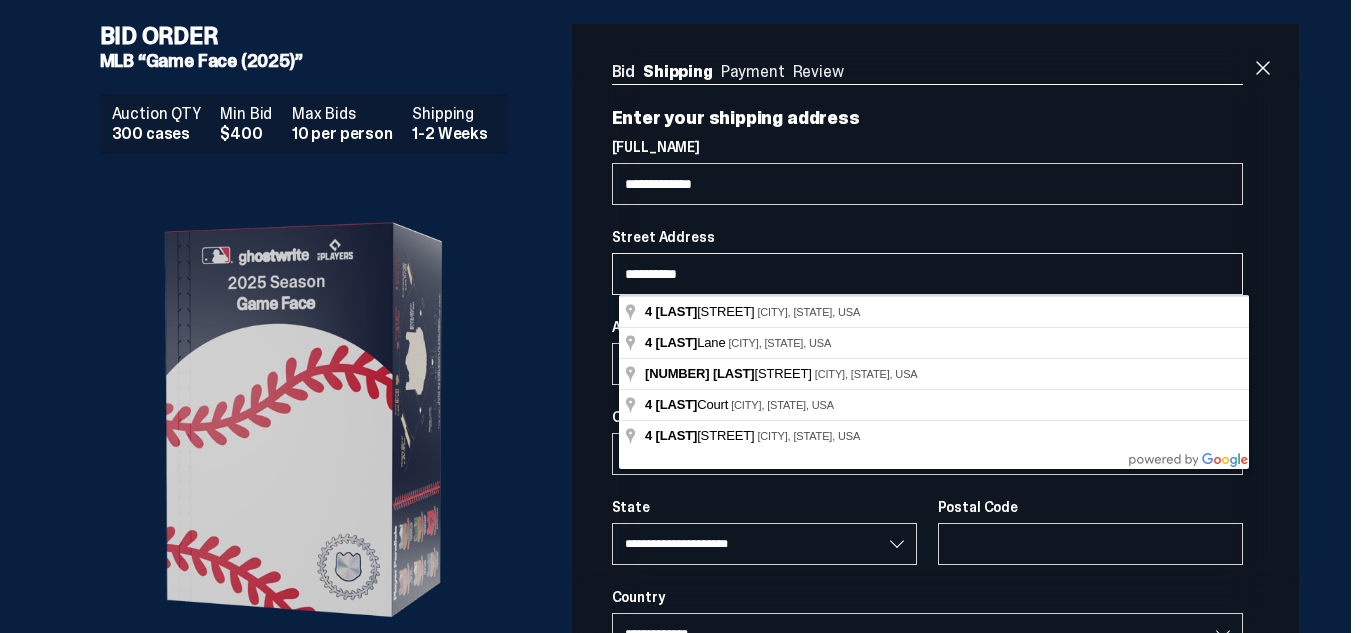 type on "**********" 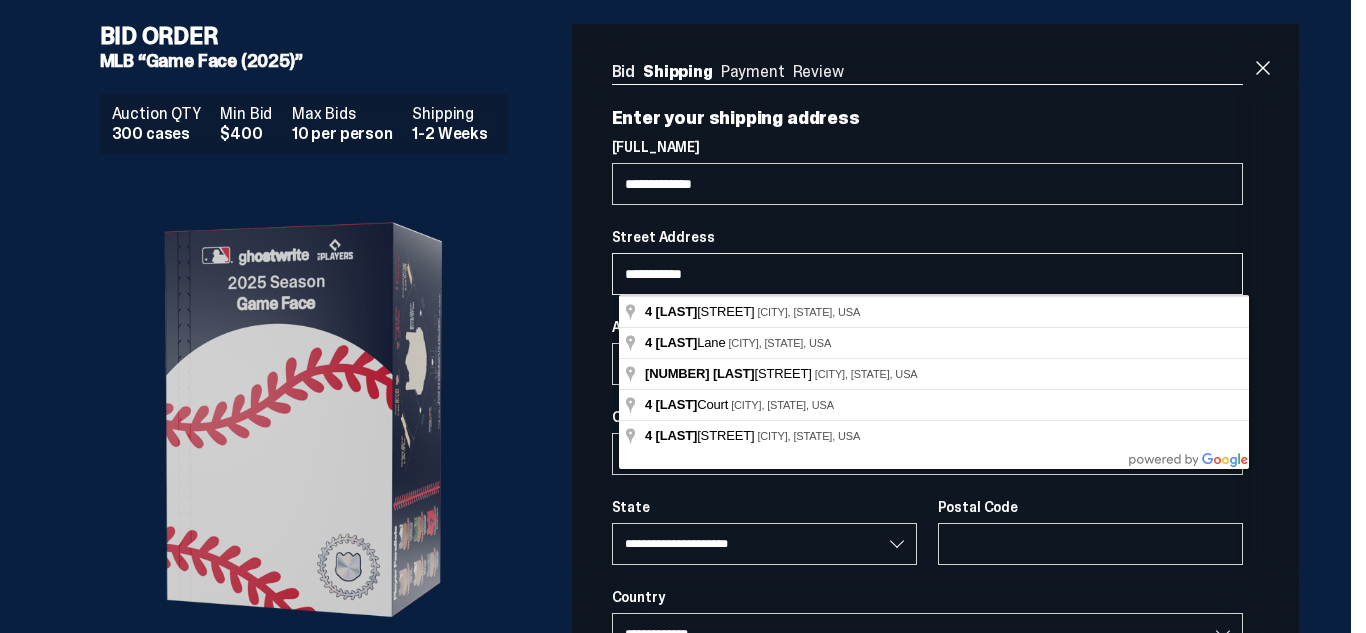 select 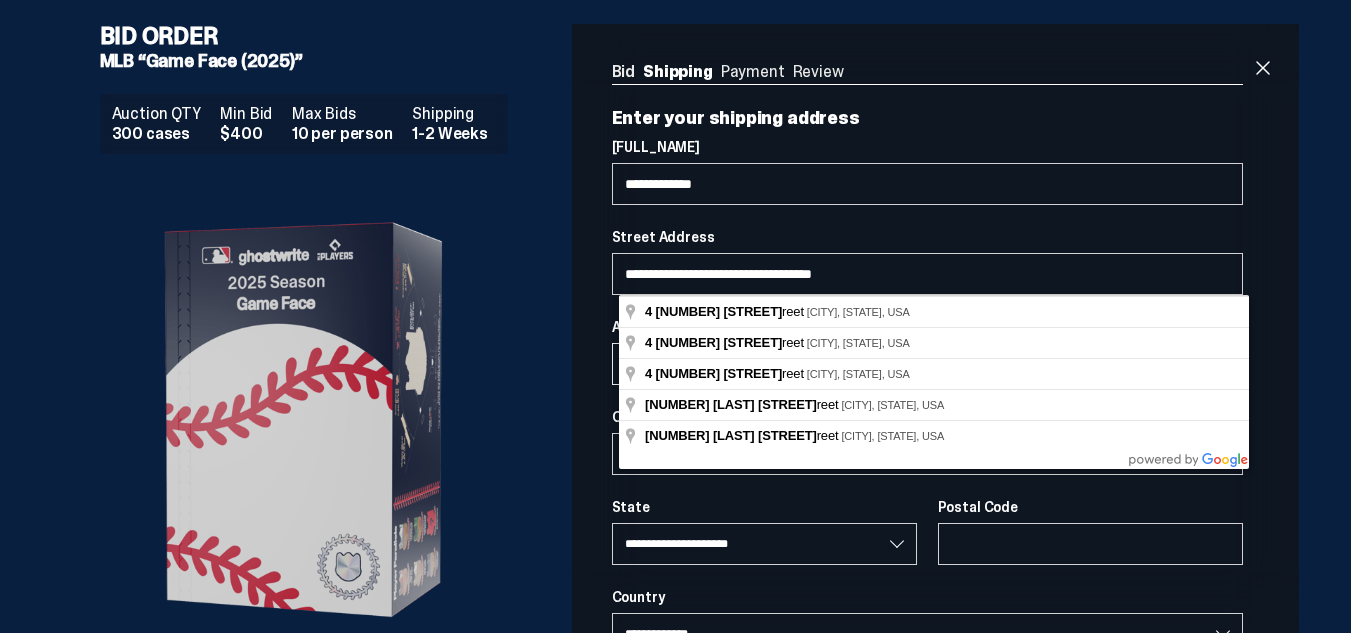 type on "**********" 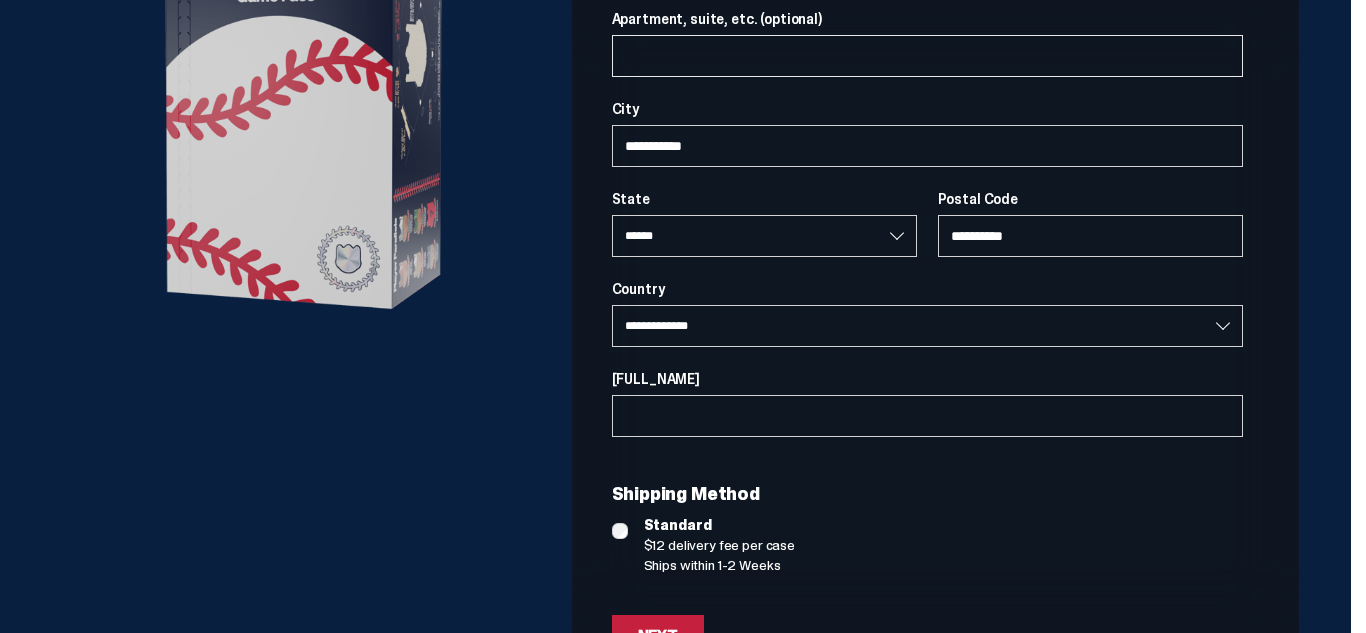 scroll, scrollTop: 311, scrollLeft: 0, axis: vertical 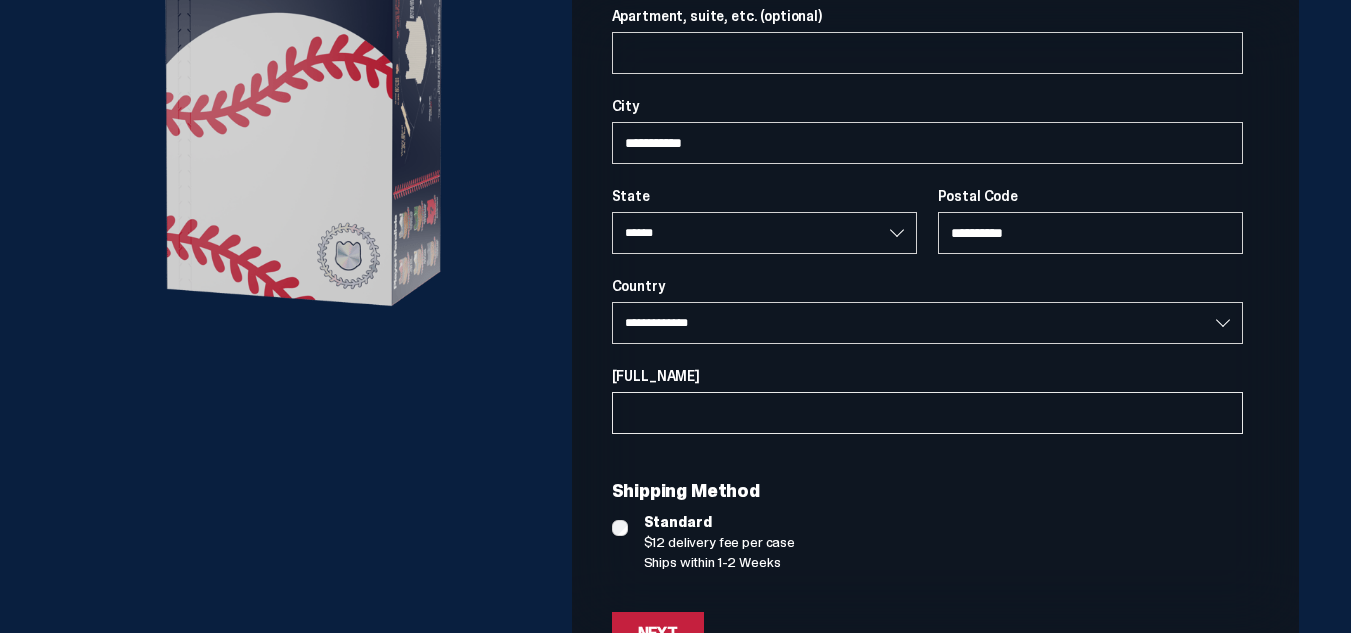 click on "[FULL_NAME]" at bounding box center [928, 413] 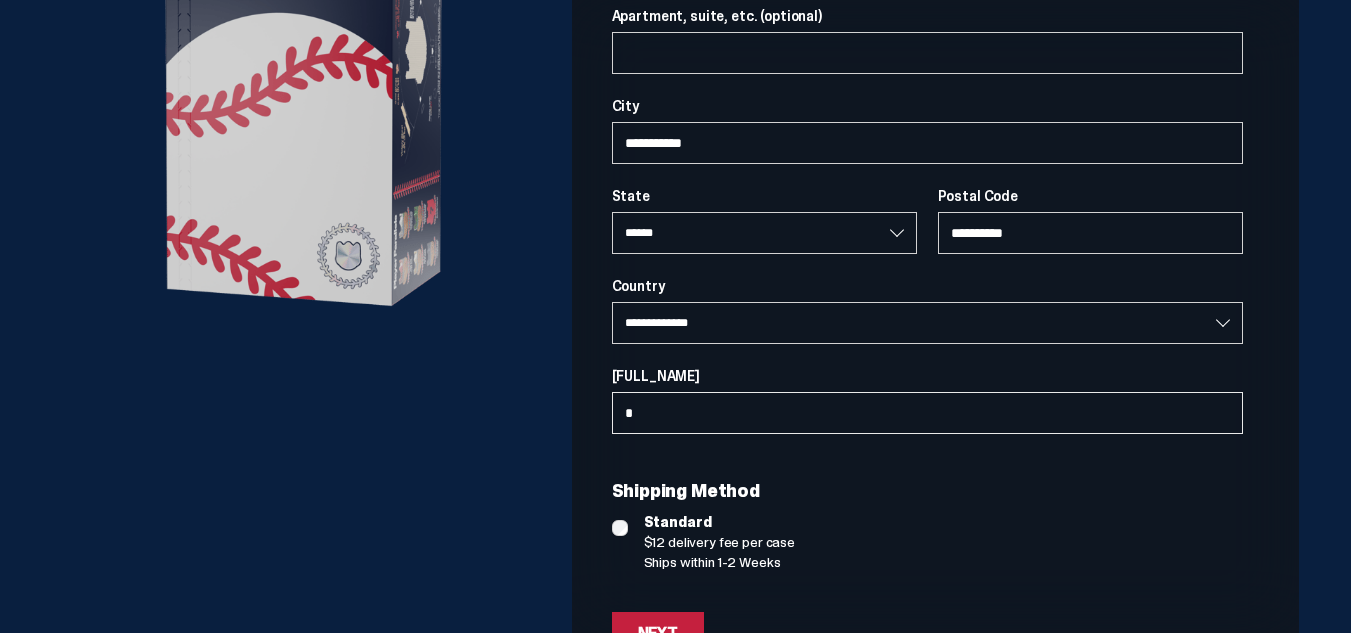 select on "**" 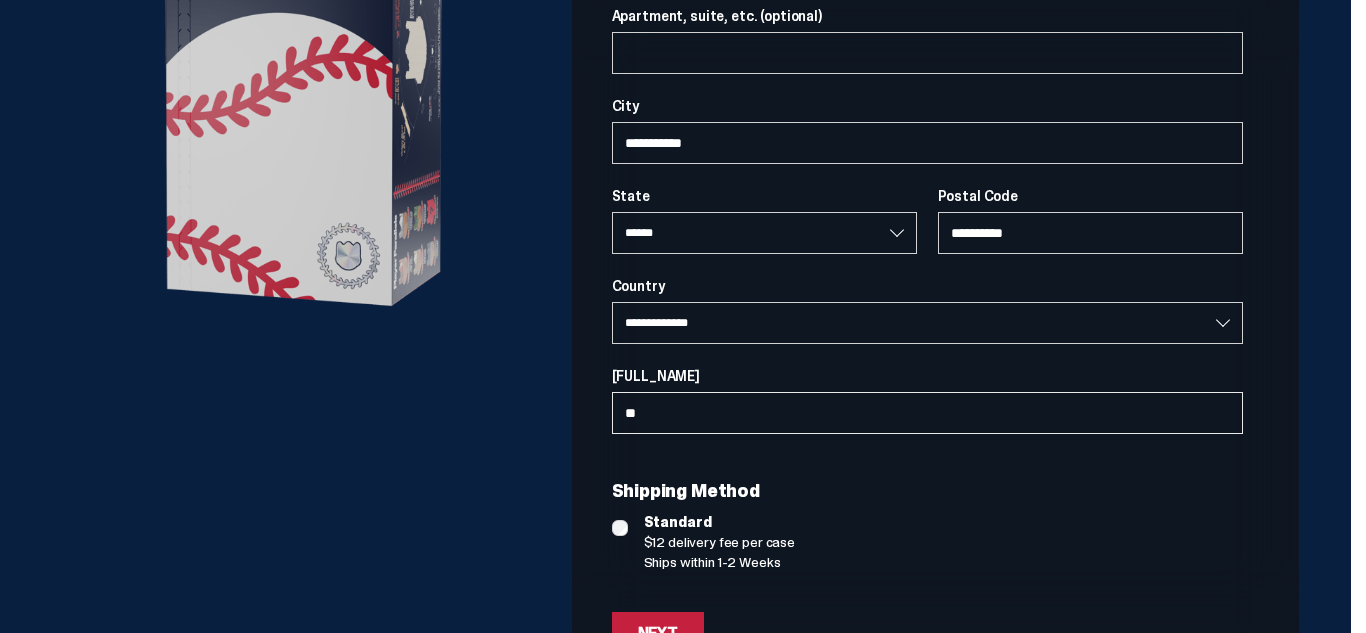 select on "**" 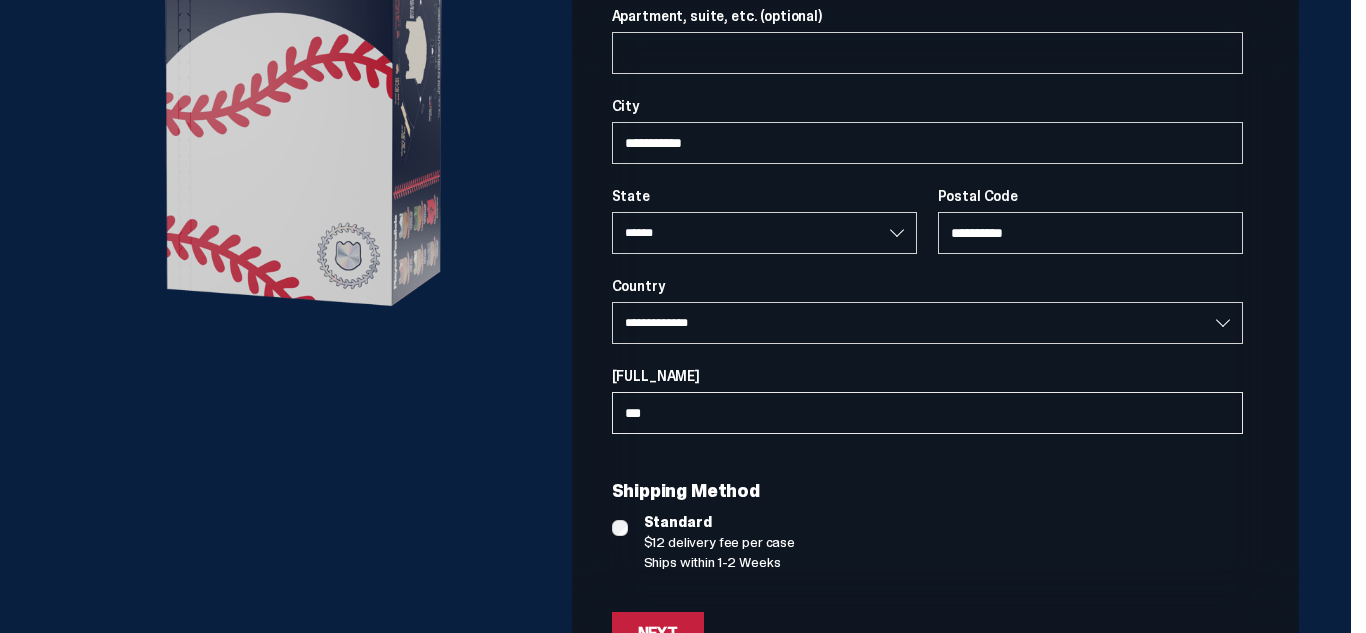 type on "****" 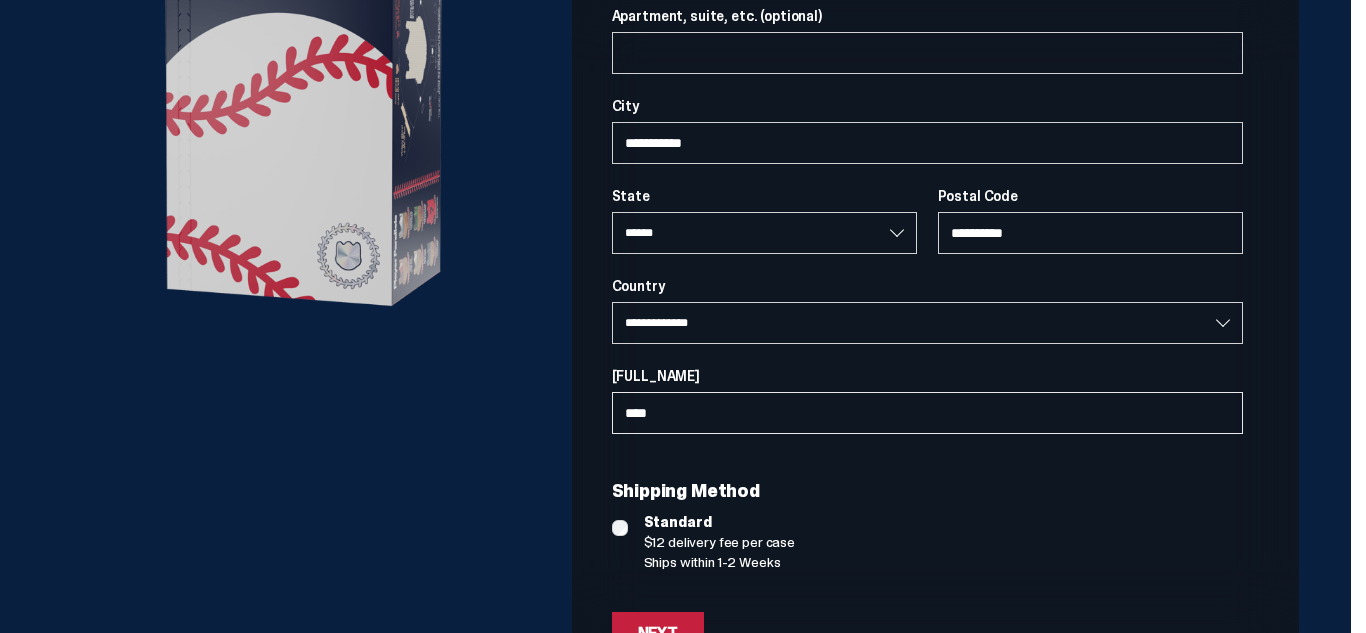 select on "**" 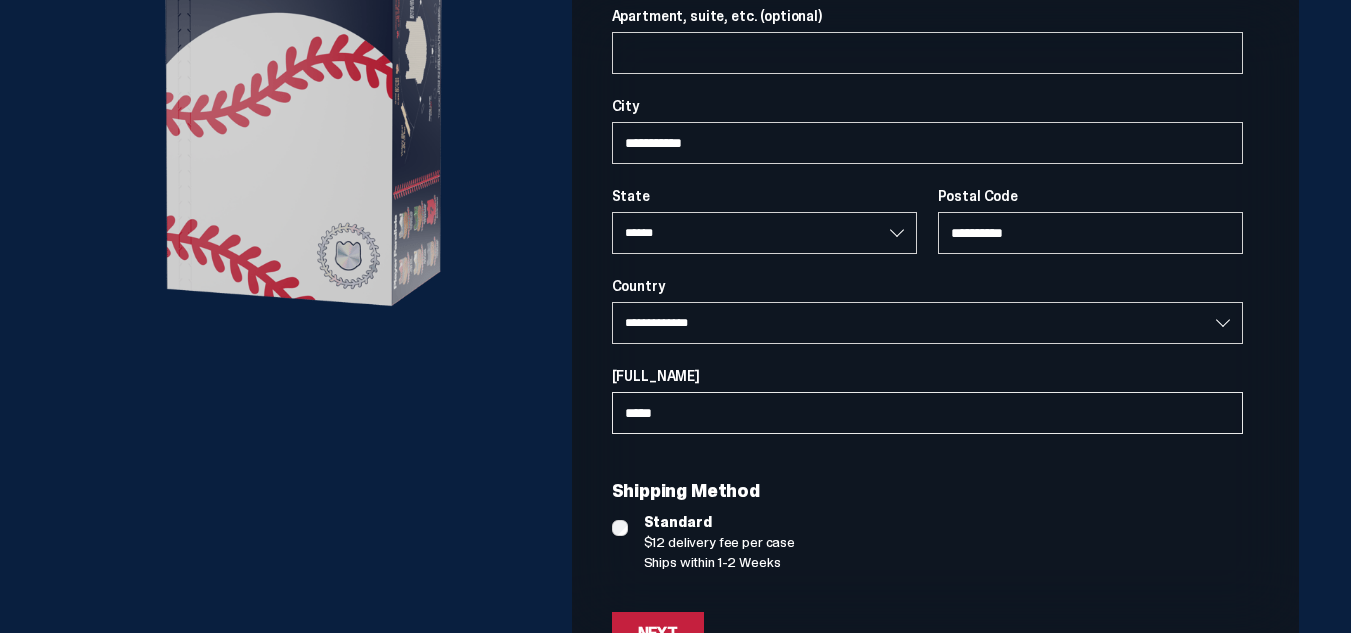 type on "******" 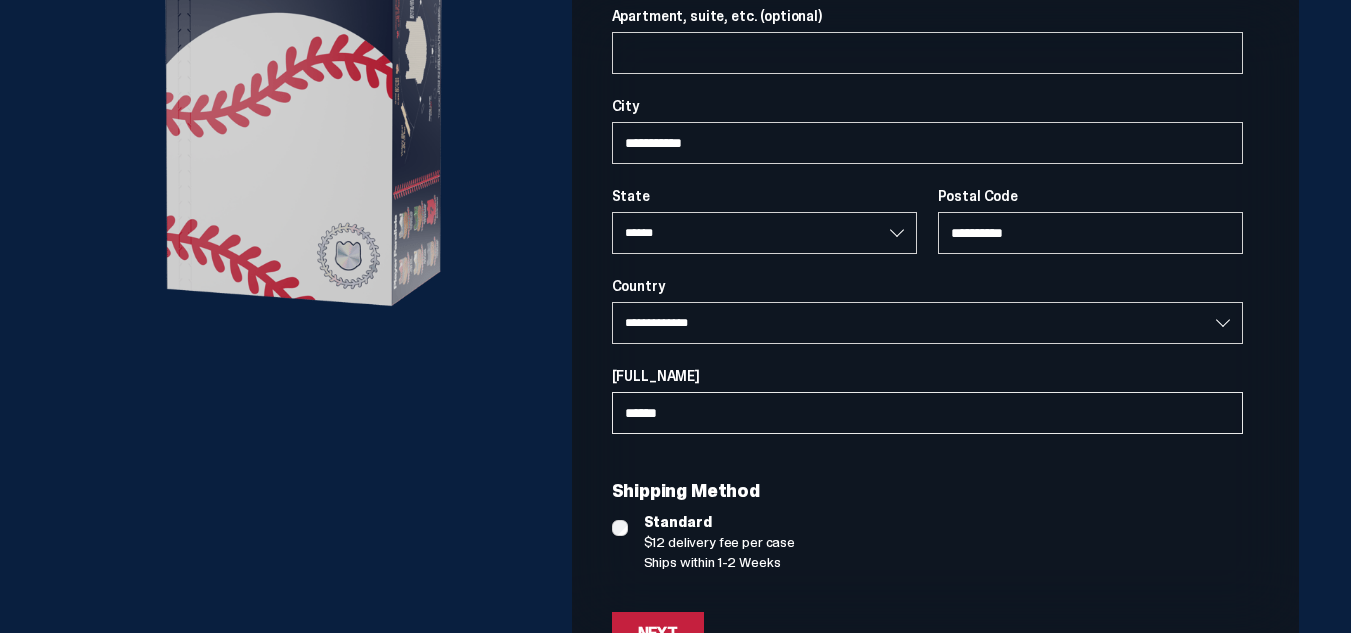 select on "**" 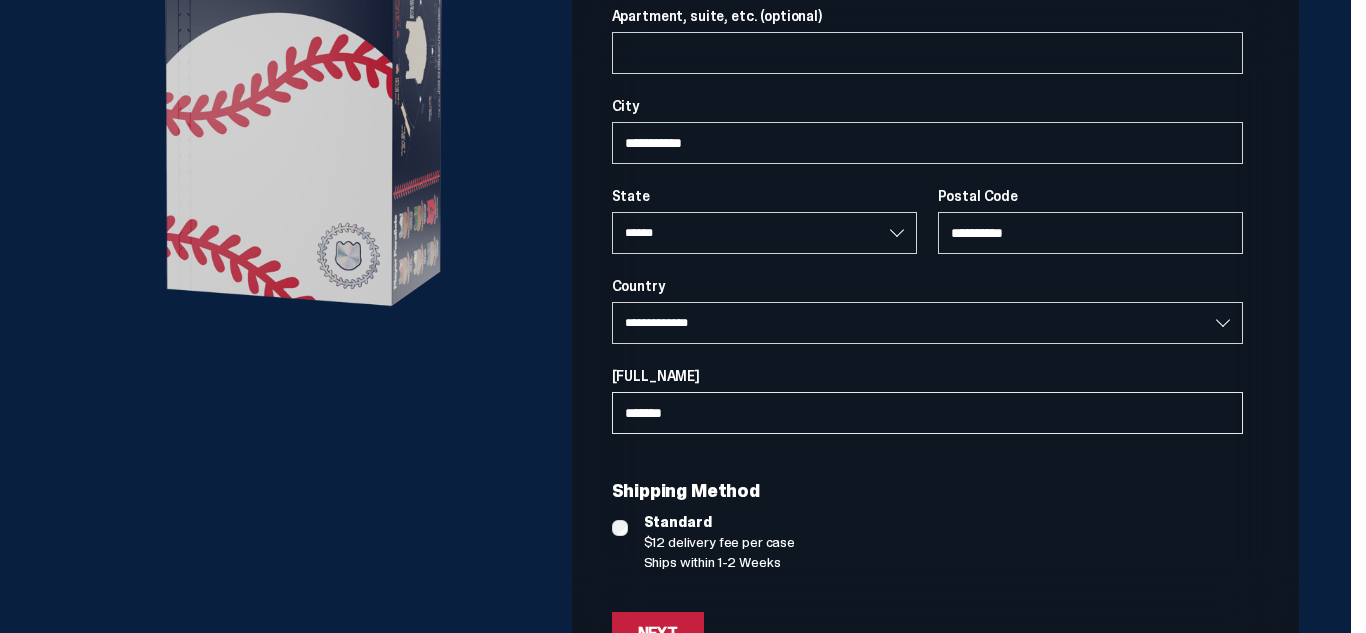 type on "********" 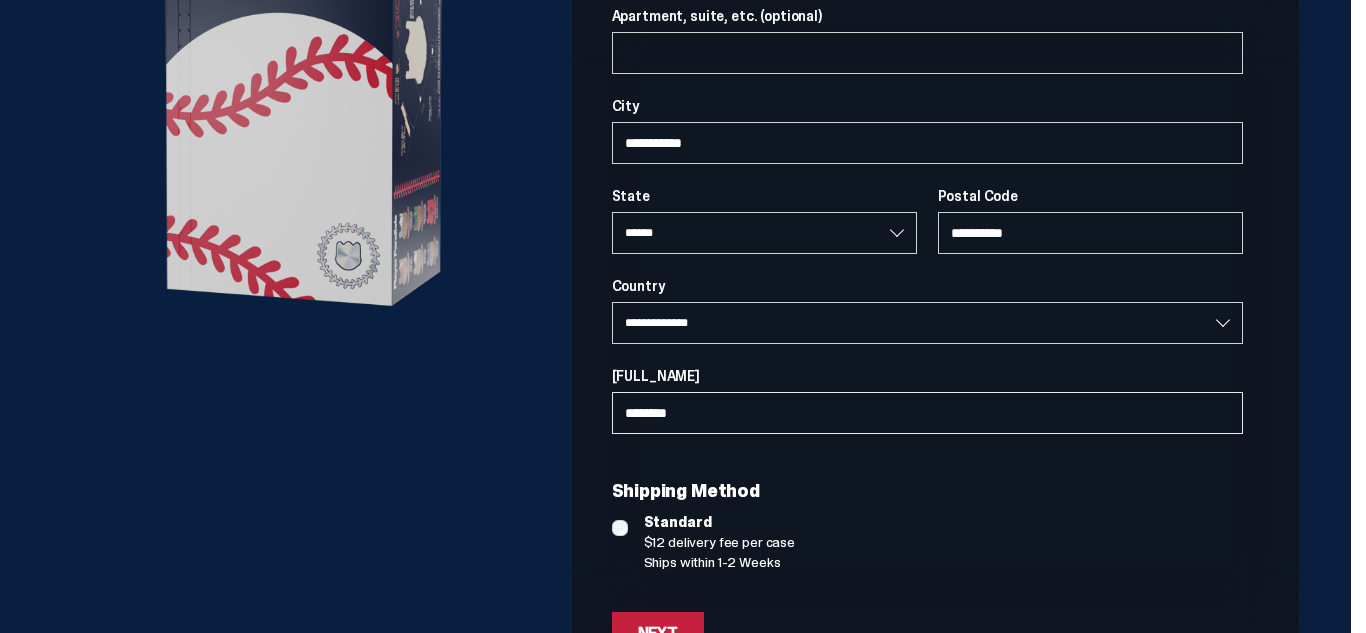 select on "**" 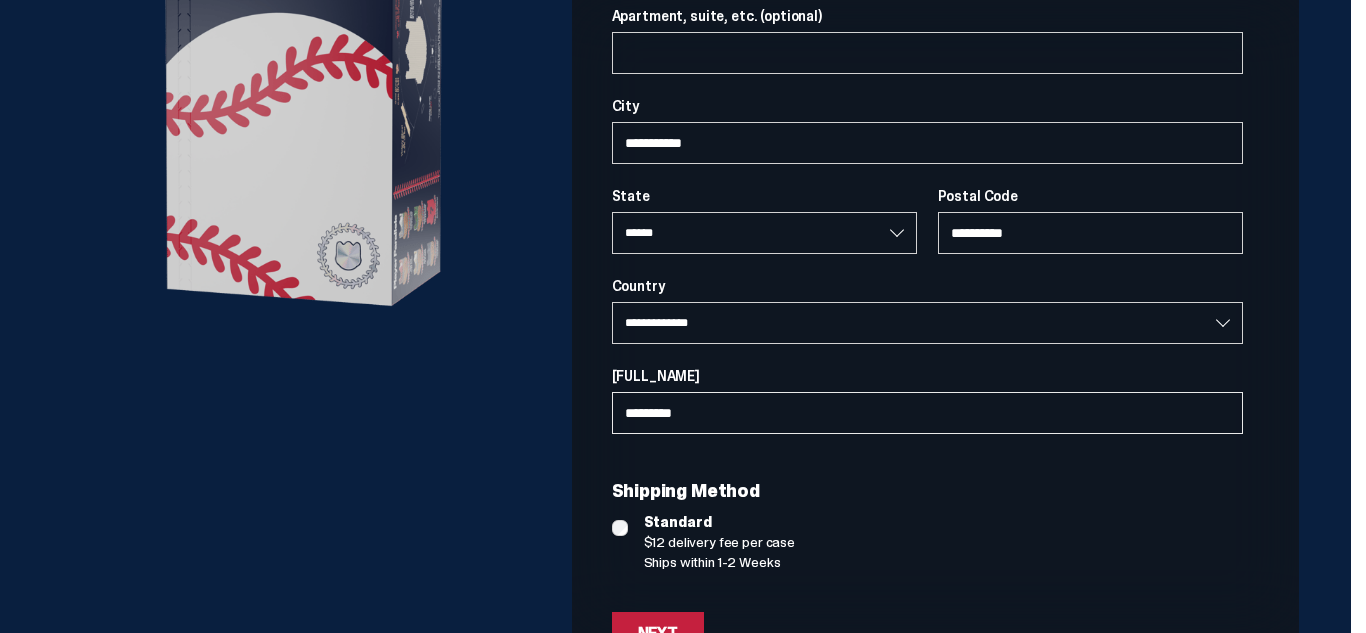 type on "**********" 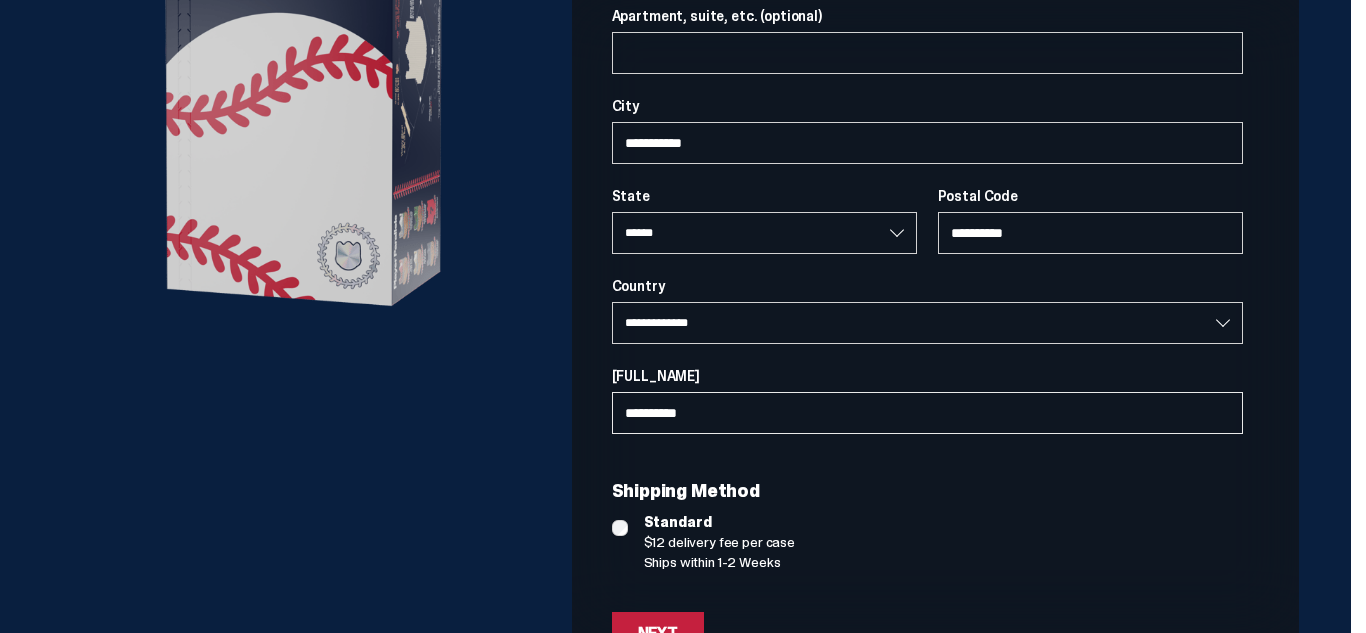 select on "**" 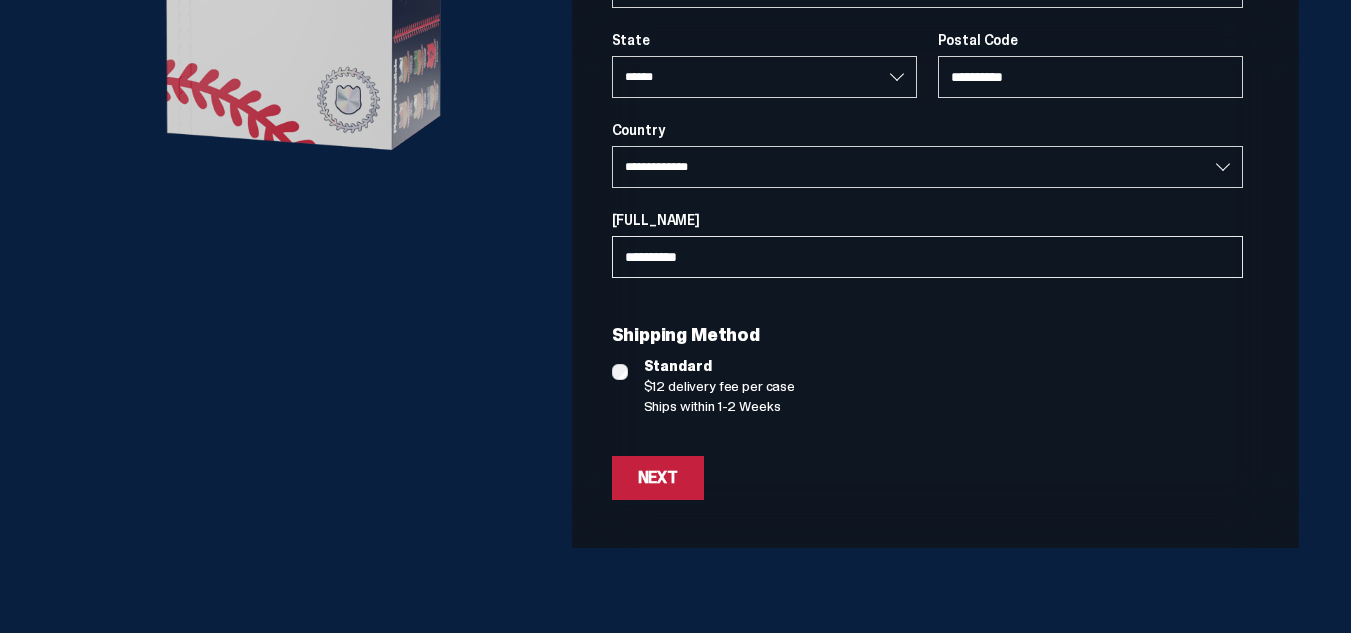 scroll, scrollTop: 468, scrollLeft: 0, axis: vertical 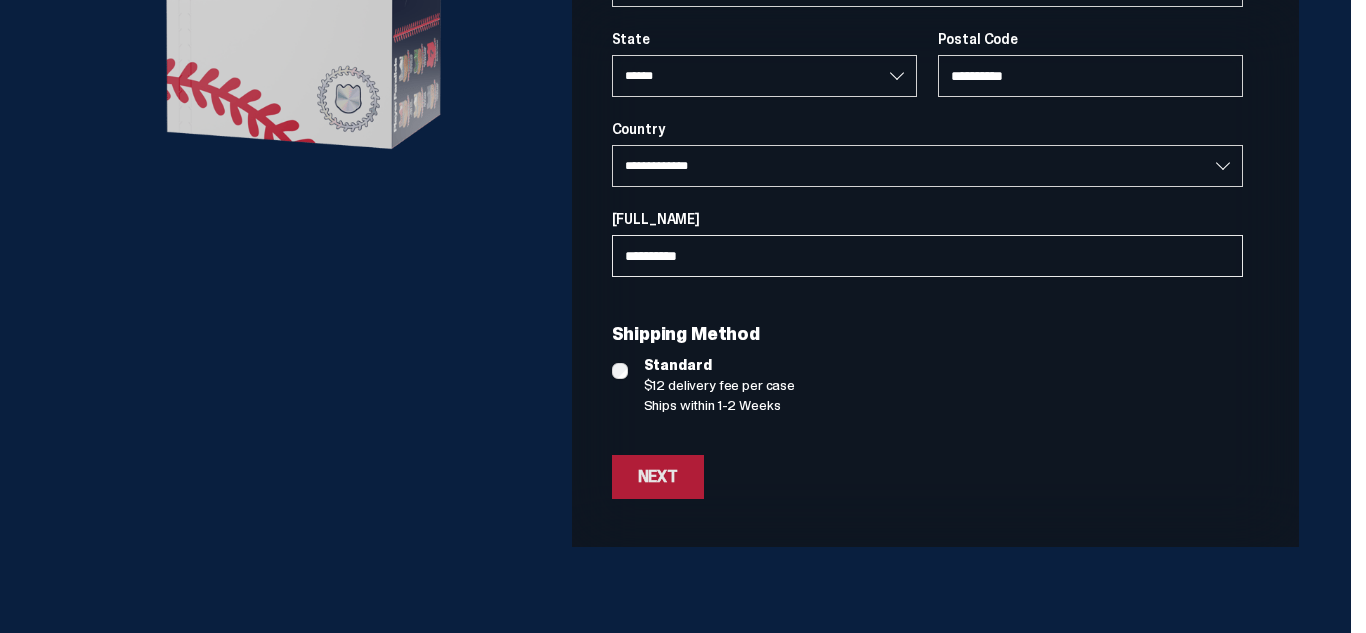 type on "**********" 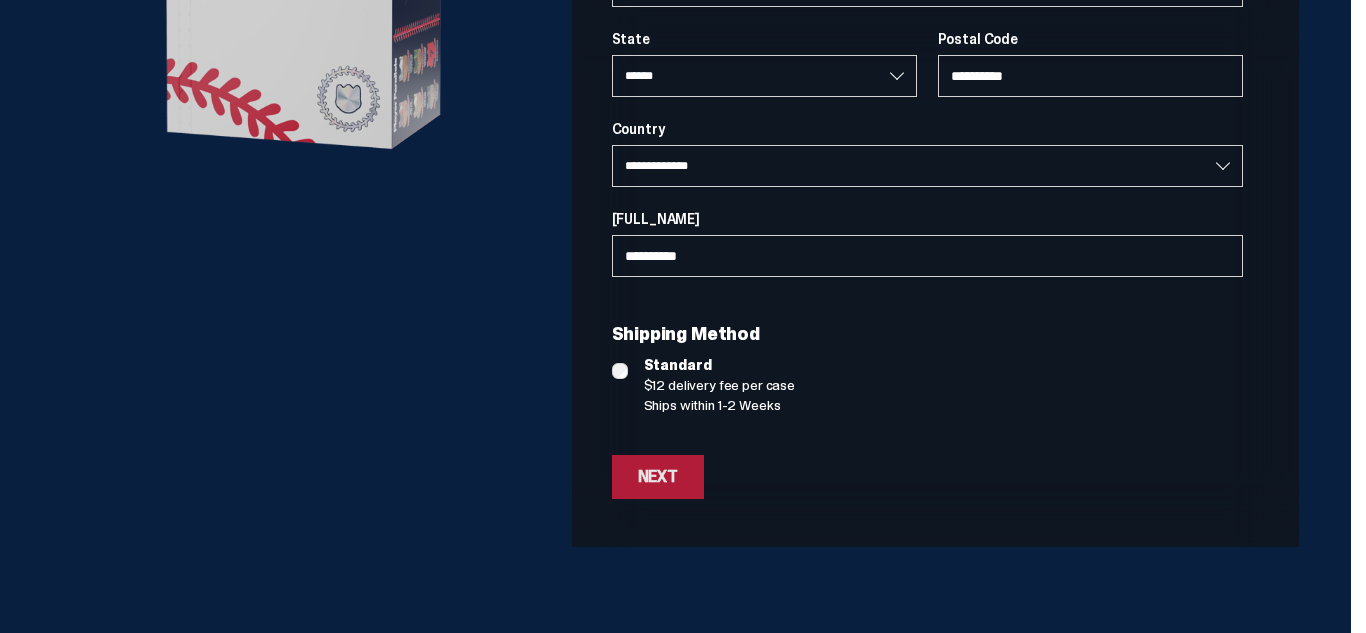 click on "Next" at bounding box center (658, 477) 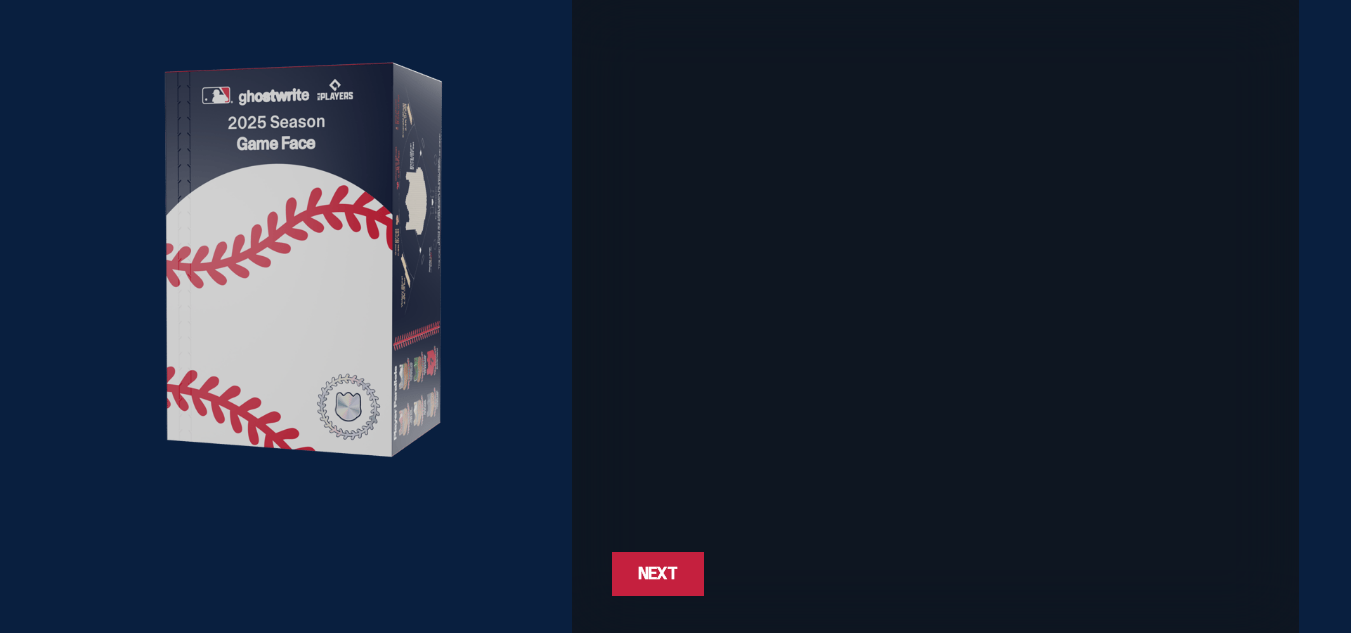 scroll, scrollTop: 188, scrollLeft: 0, axis: vertical 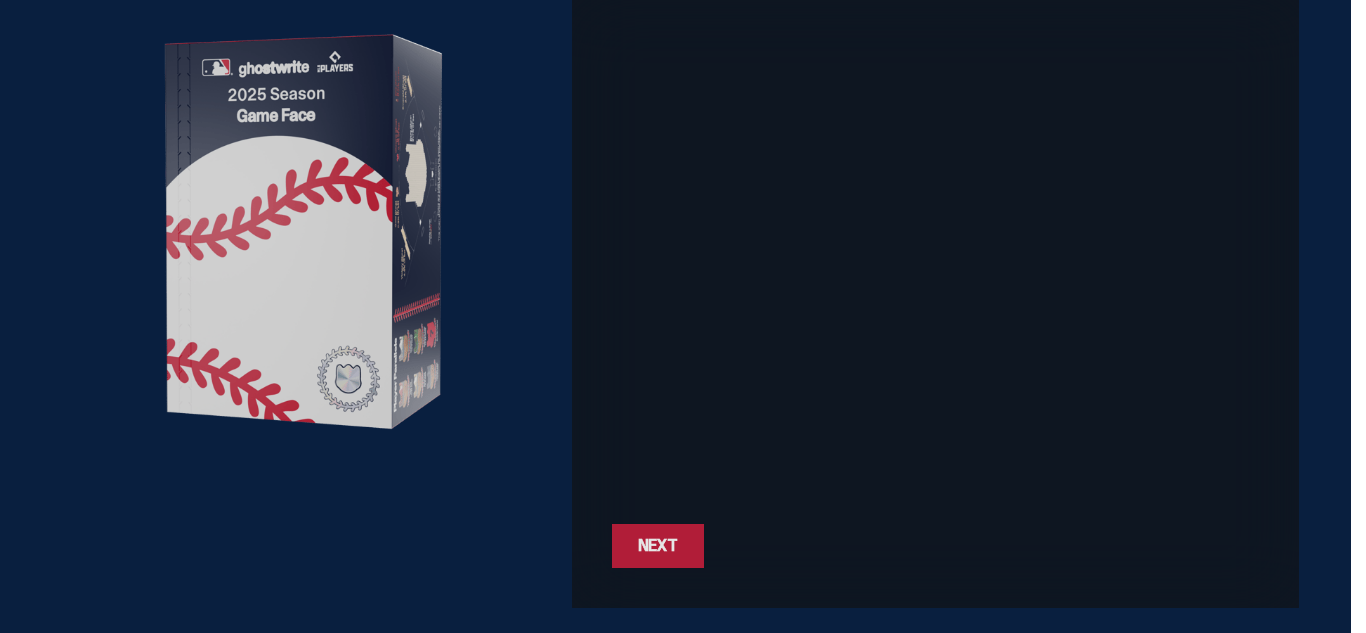 click on "Next
Next" at bounding box center [658, 546] 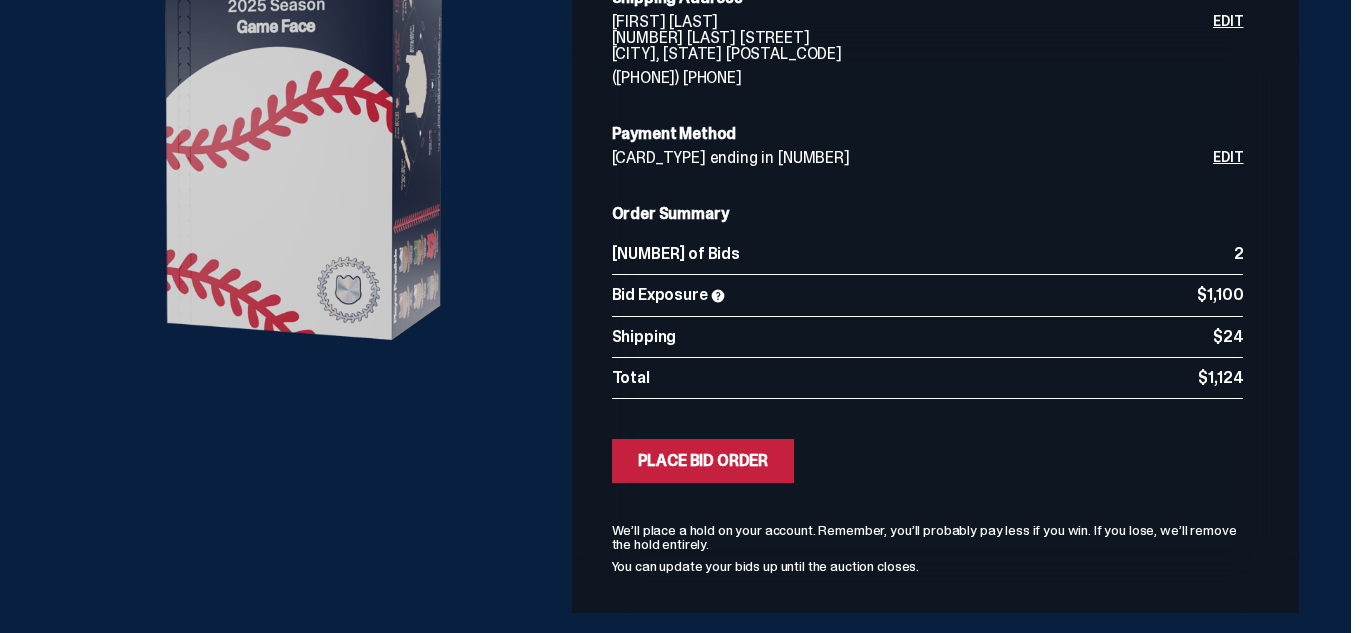 scroll, scrollTop: 343, scrollLeft: 0, axis: vertical 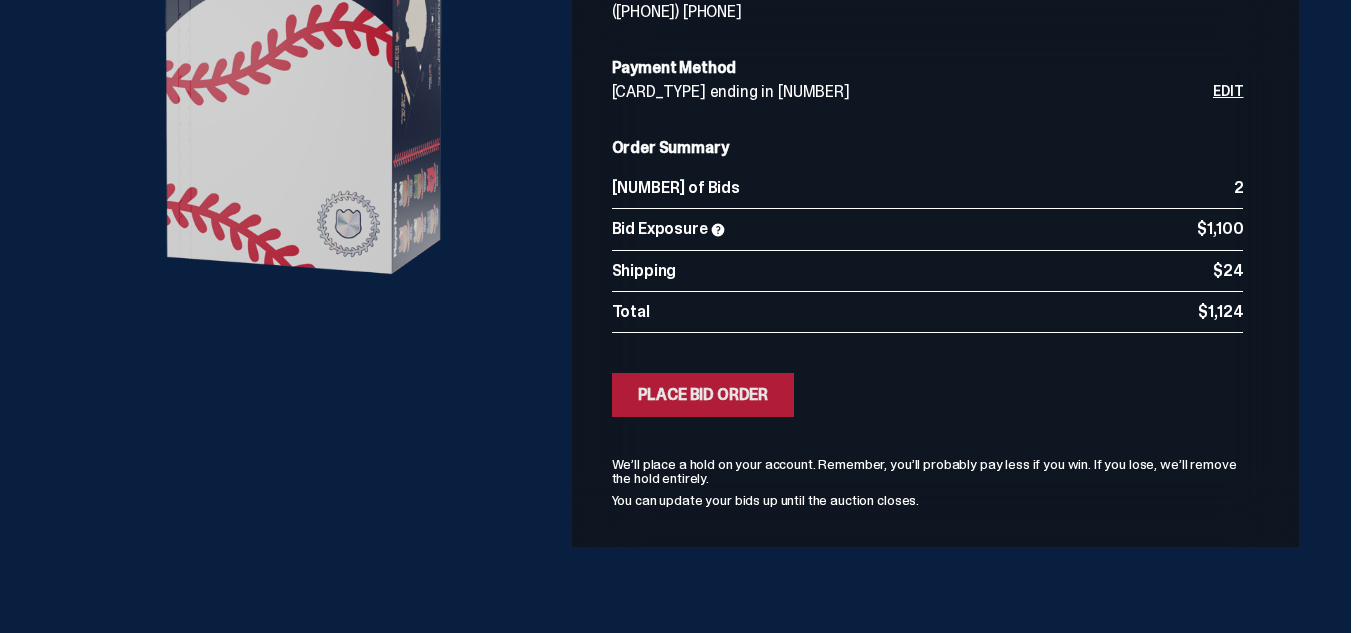 click on "Place Bid Order" at bounding box center (703, 395) 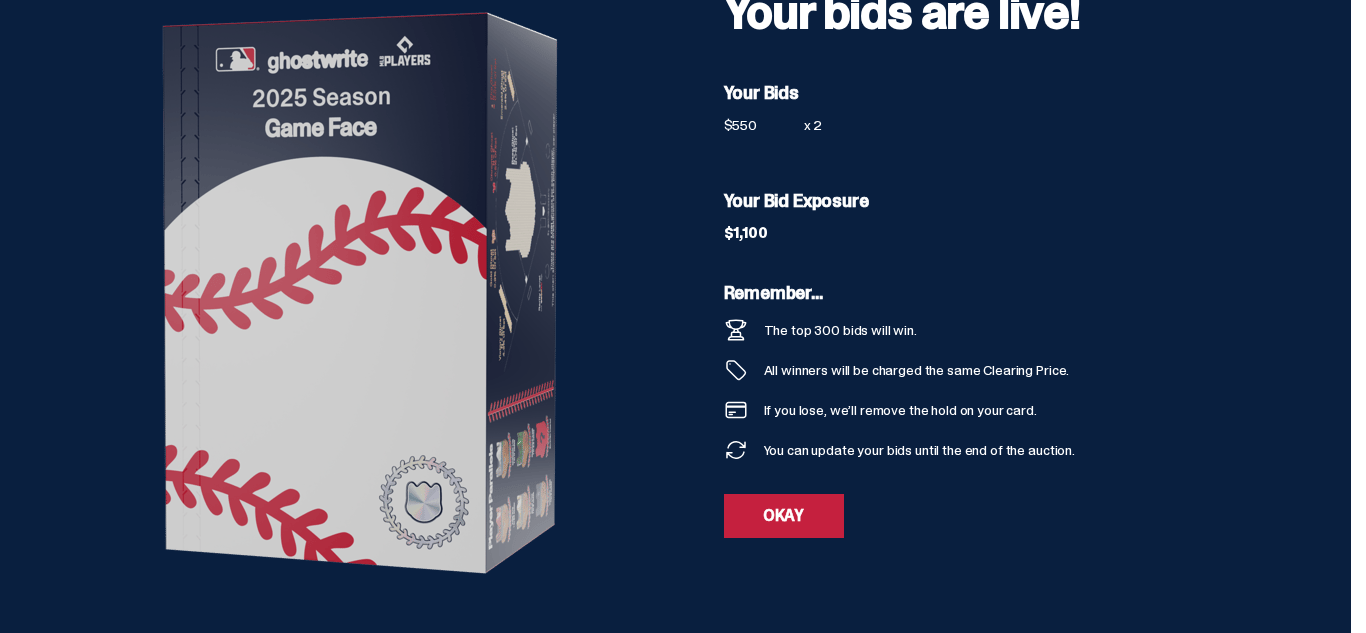 scroll, scrollTop: 164, scrollLeft: 0, axis: vertical 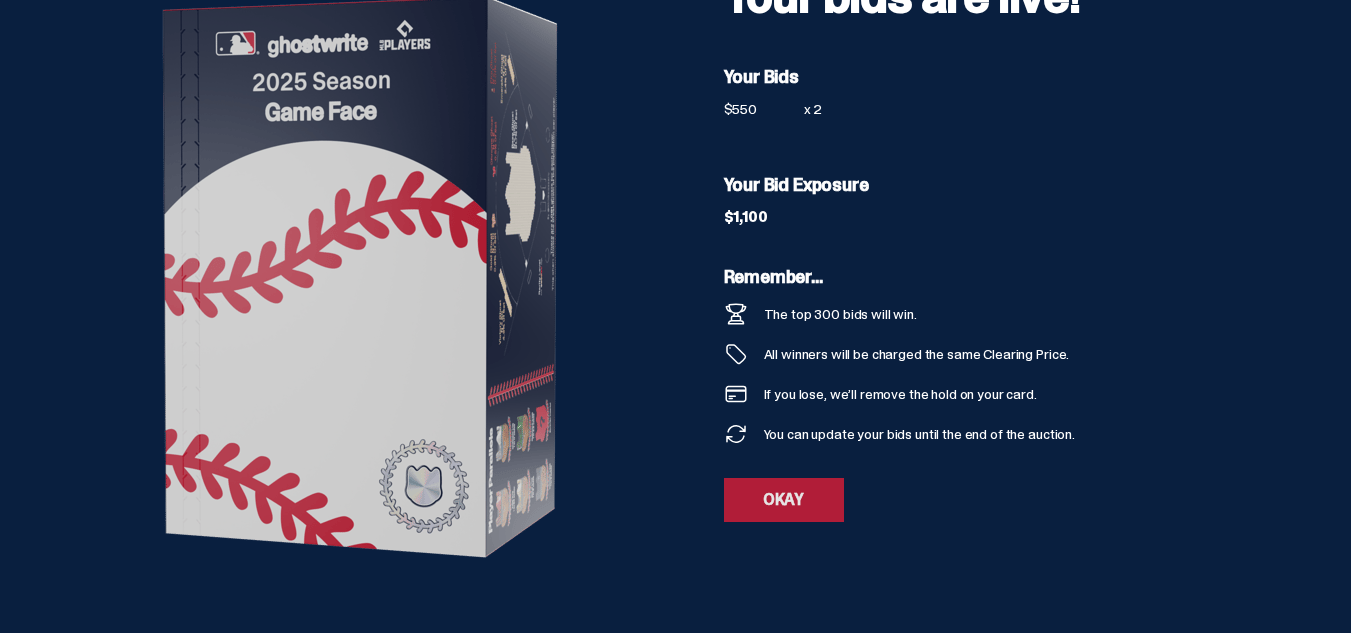 click on "OKAY" at bounding box center [784, 500] 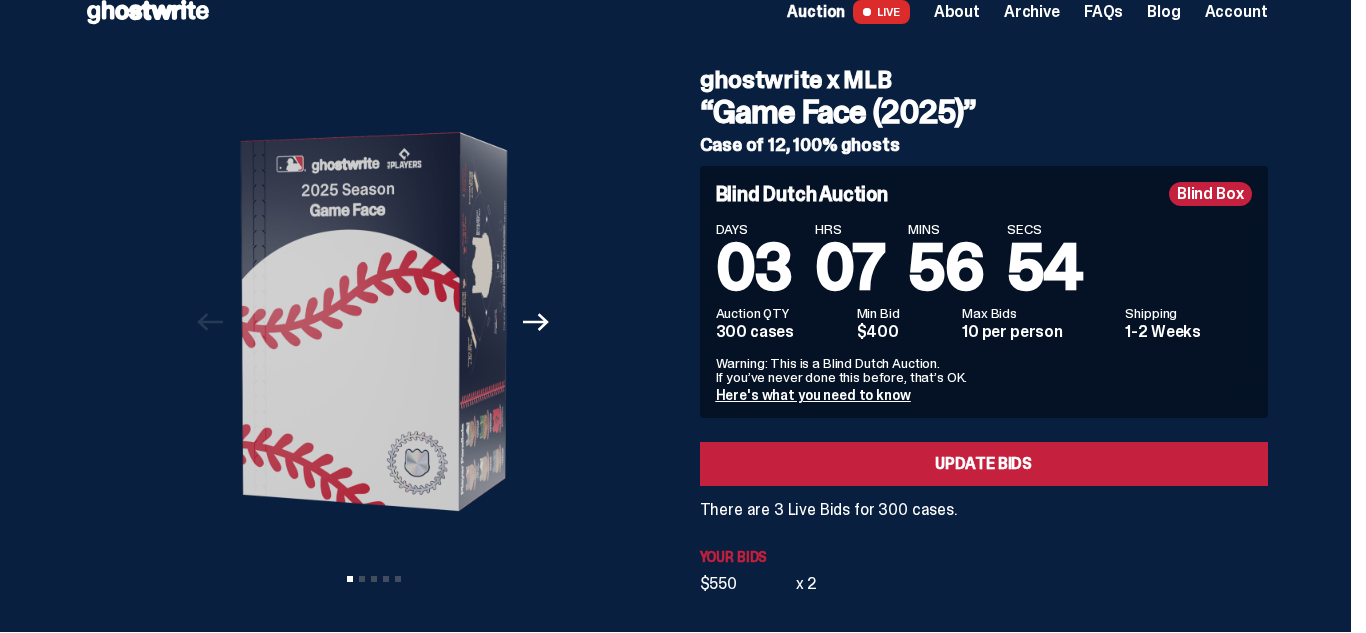 scroll, scrollTop: 0, scrollLeft: 0, axis: both 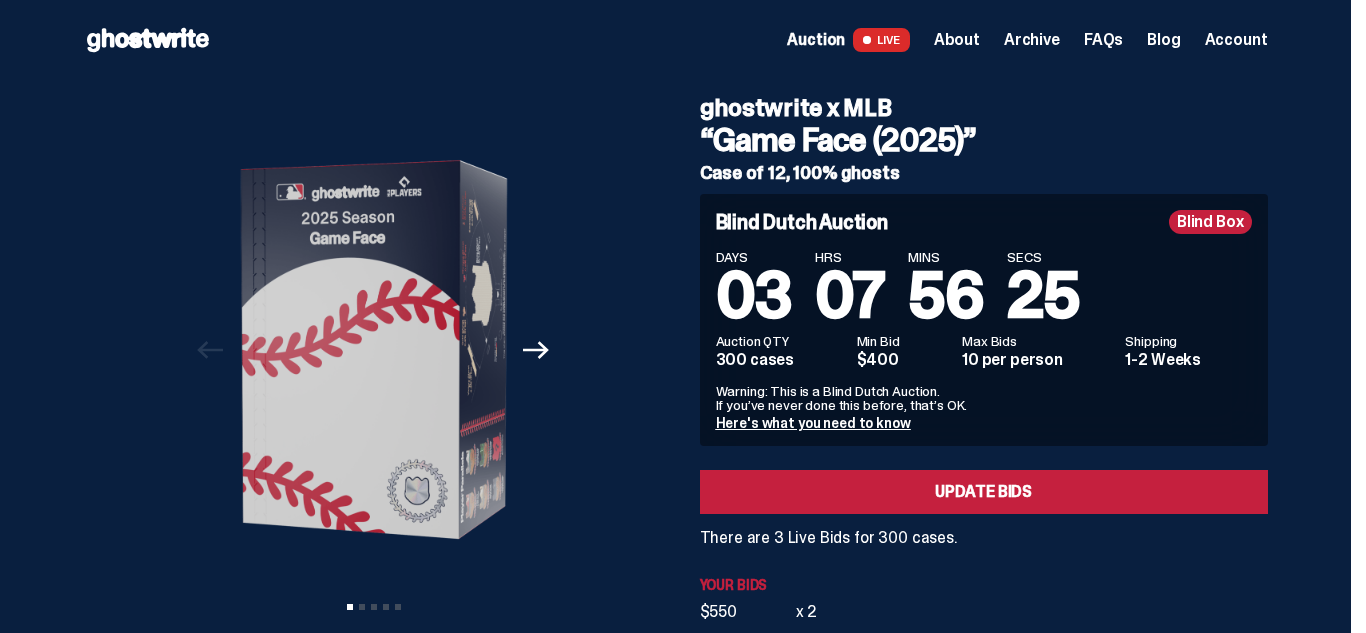 click on "Auction" at bounding box center [816, 40] 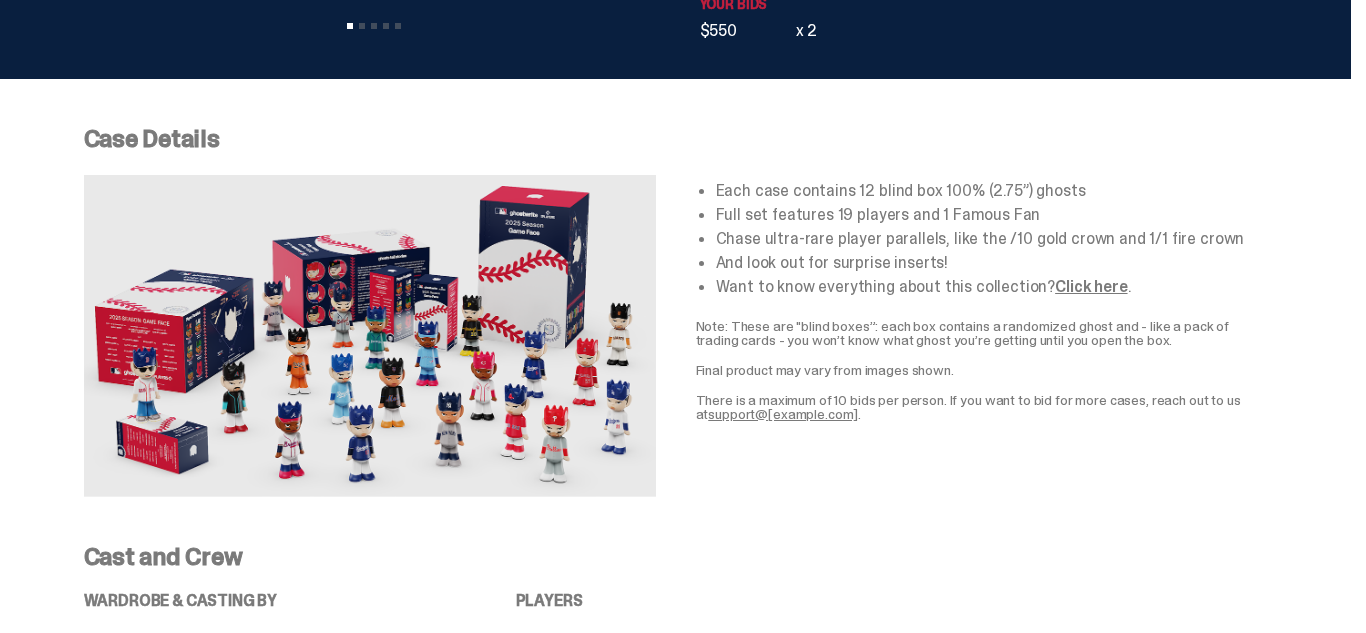scroll, scrollTop: 0, scrollLeft: 0, axis: both 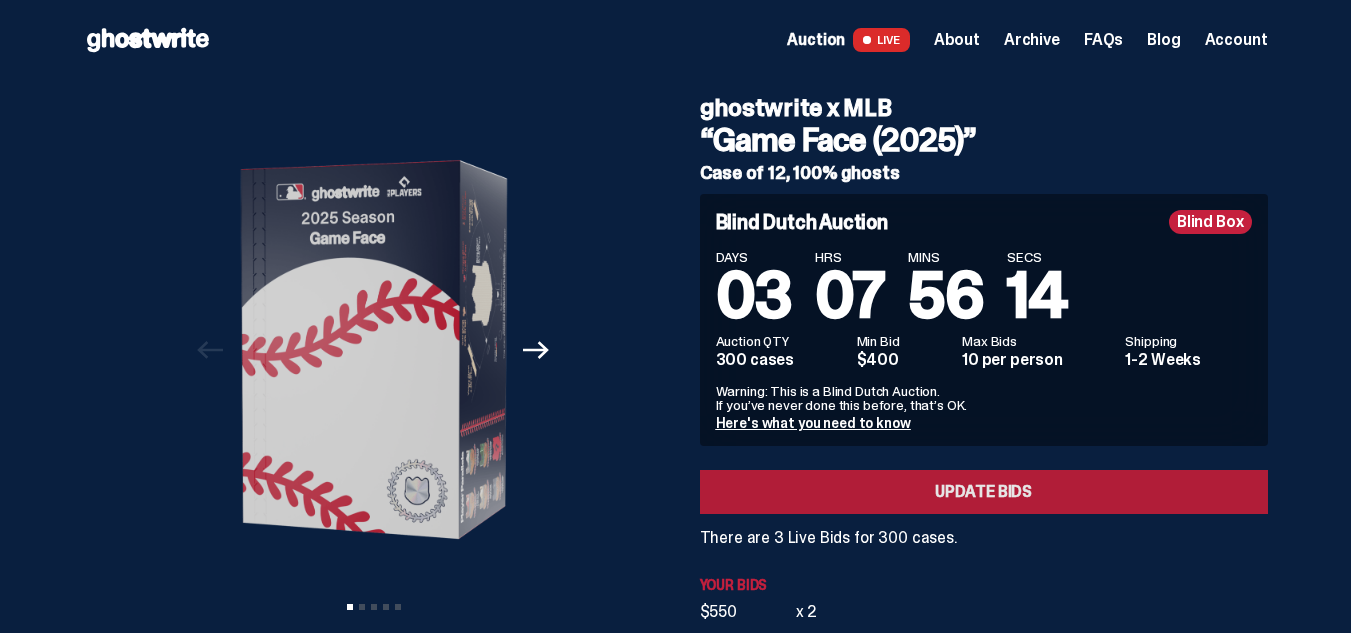 click on "Update Bids" at bounding box center [984, 492] 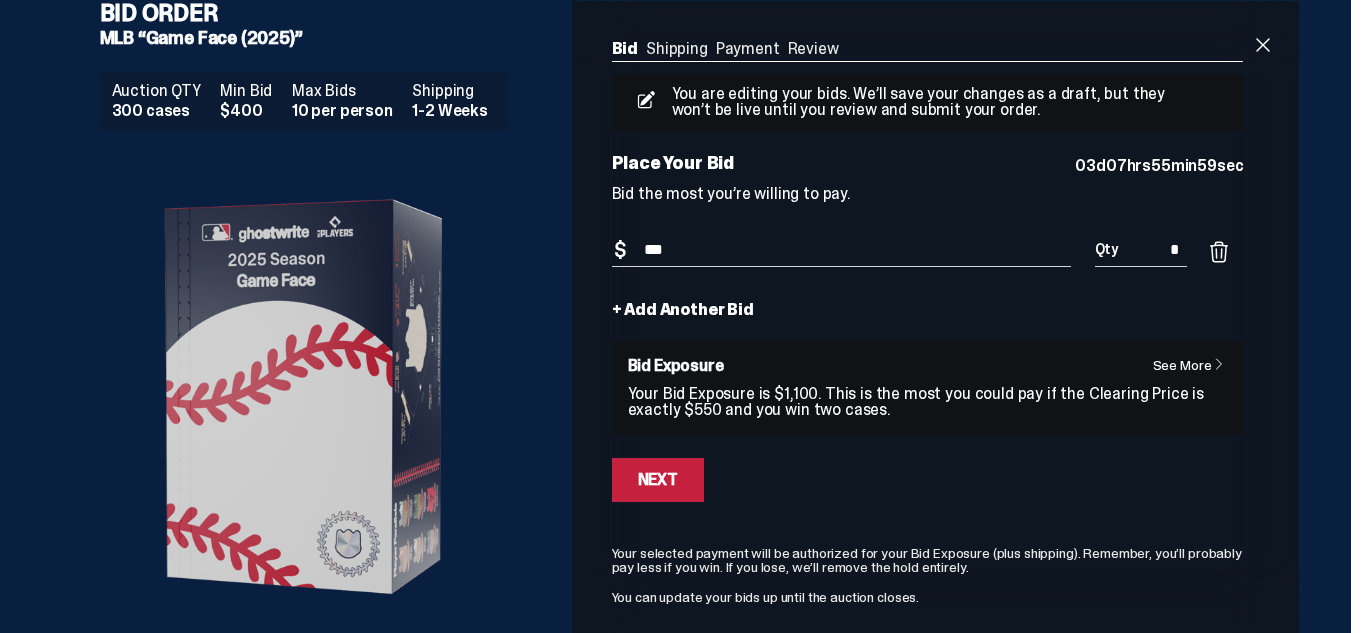 scroll, scrollTop: 0, scrollLeft: 0, axis: both 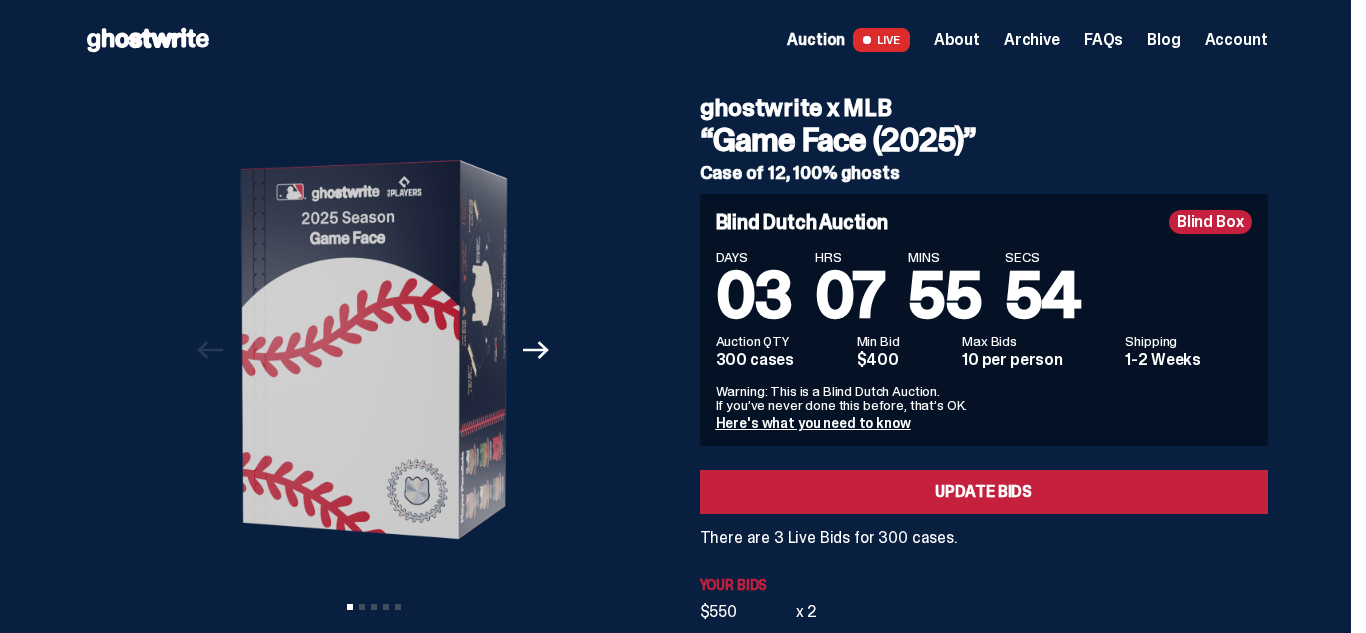 click 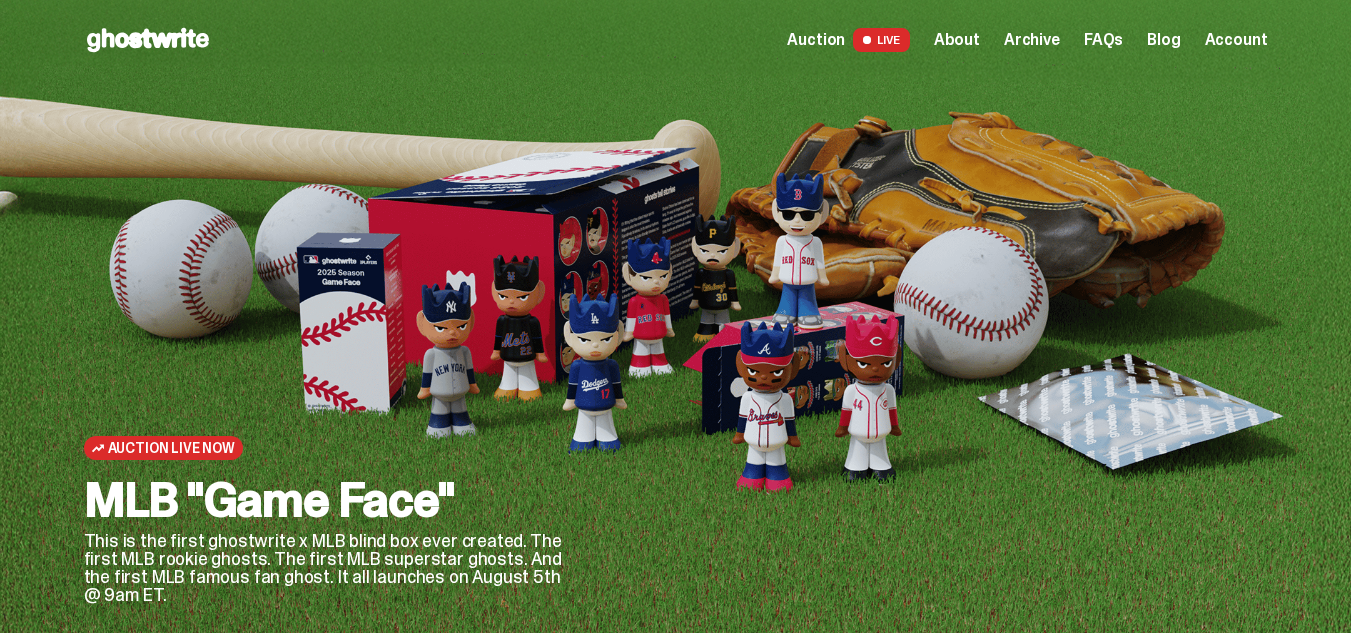click on "Auction" at bounding box center [816, 40] 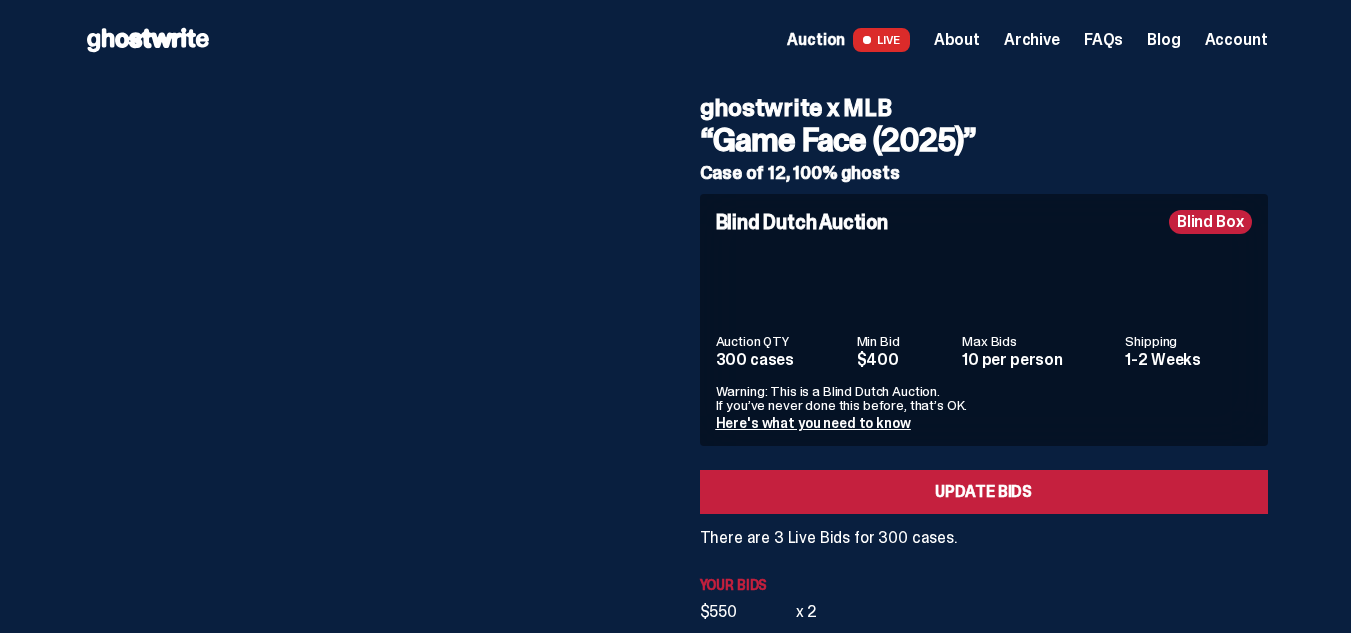 scroll, scrollTop: 0, scrollLeft: 0, axis: both 